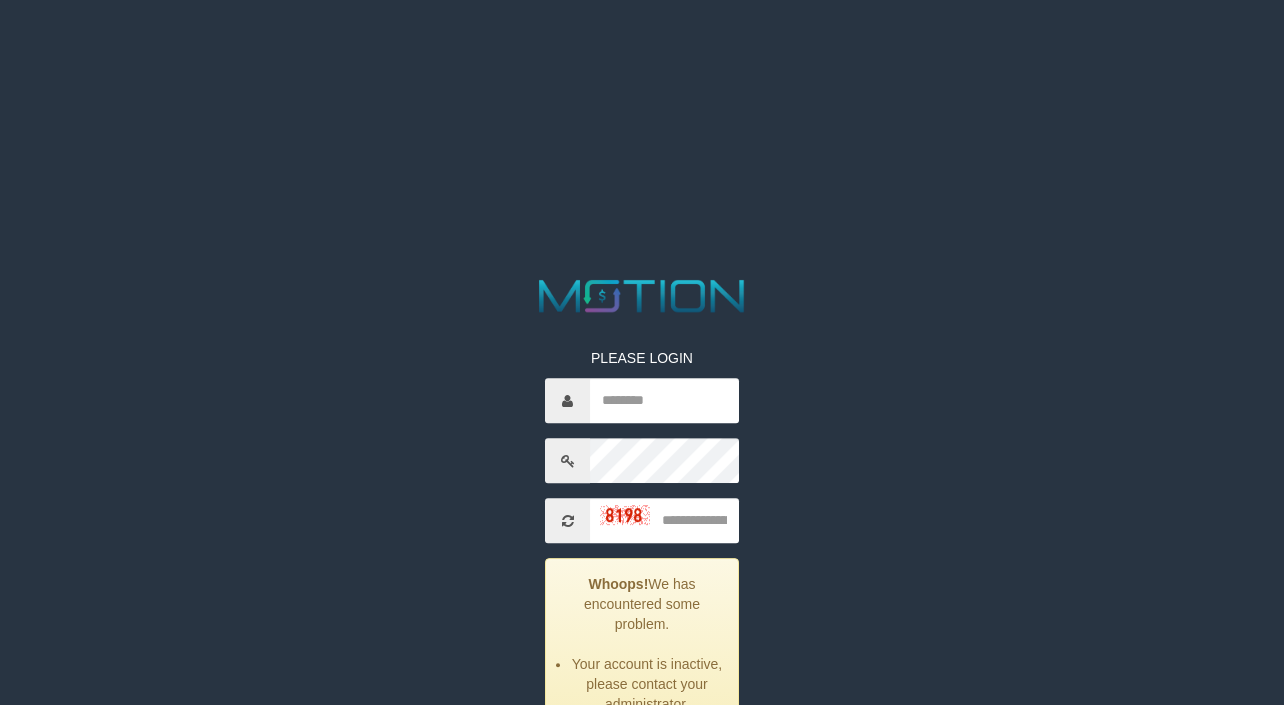 scroll, scrollTop: 0, scrollLeft: 0, axis: both 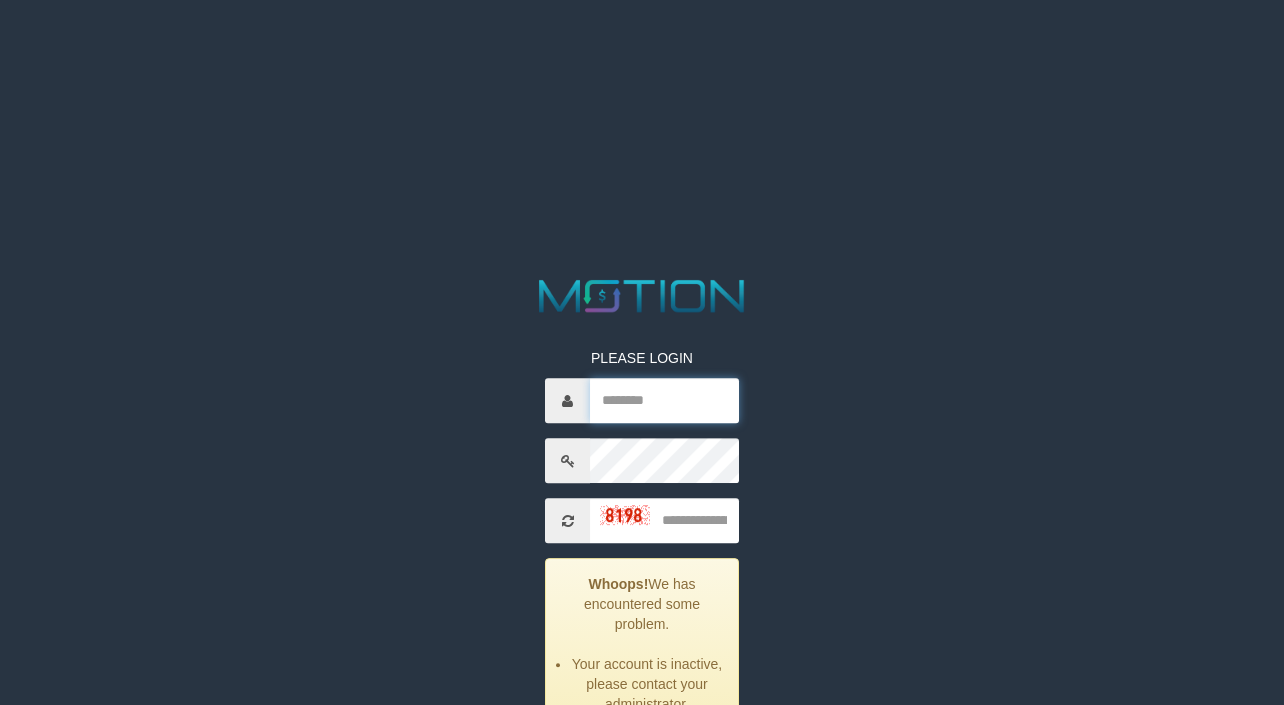 drag, startPoint x: 0, startPoint y: 0, endPoint x: 660, endPoint y: 382, distance: 762.5772 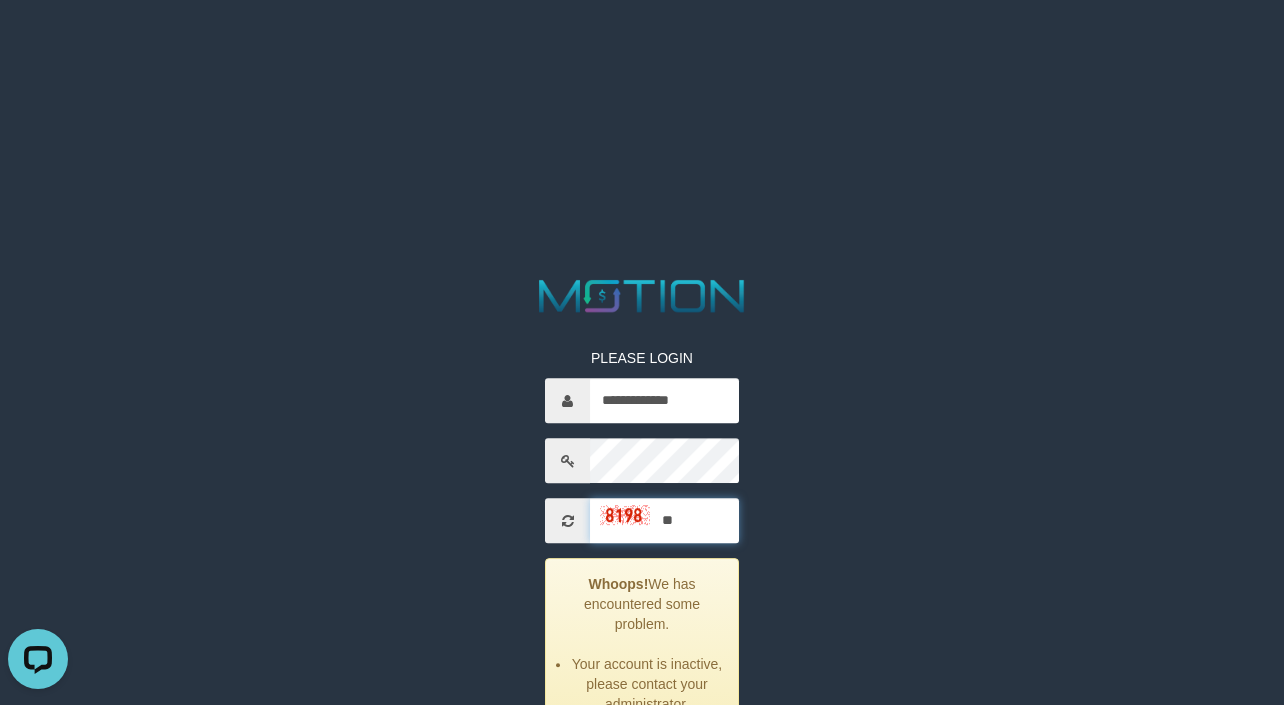 scroll, scrollTop: 0, scrollLeft: 0, axis: both 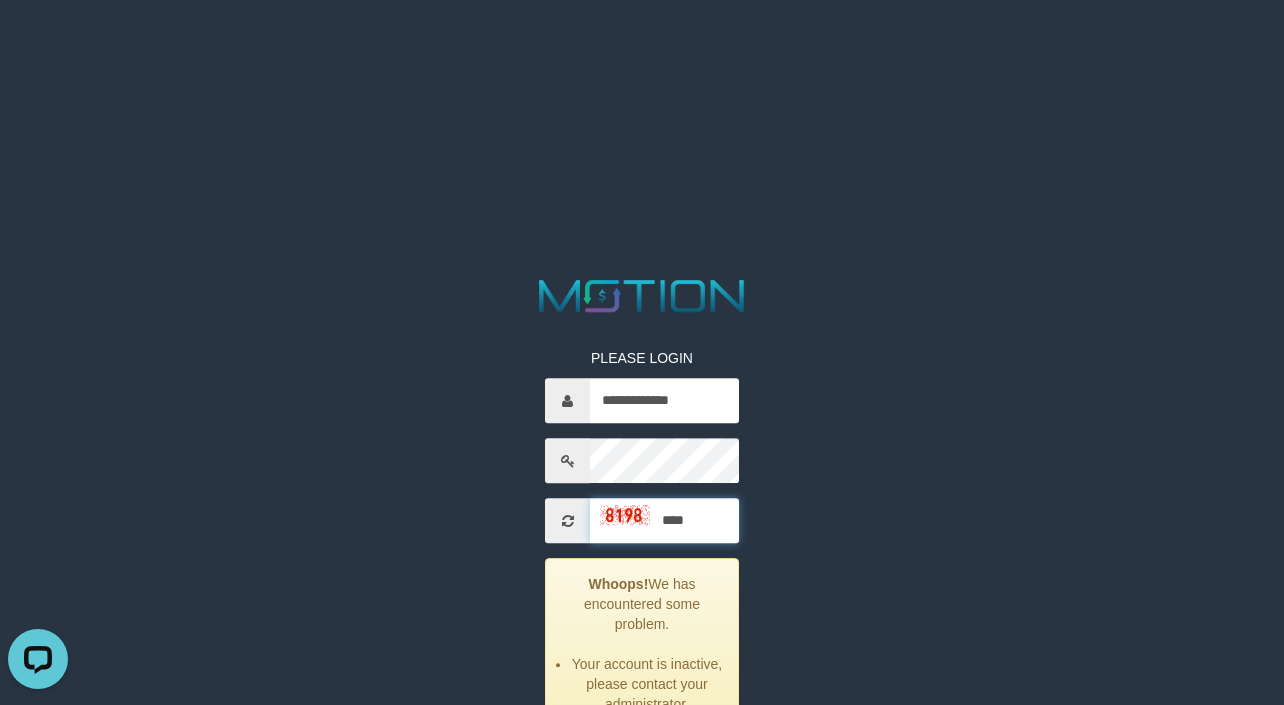 type on "****" 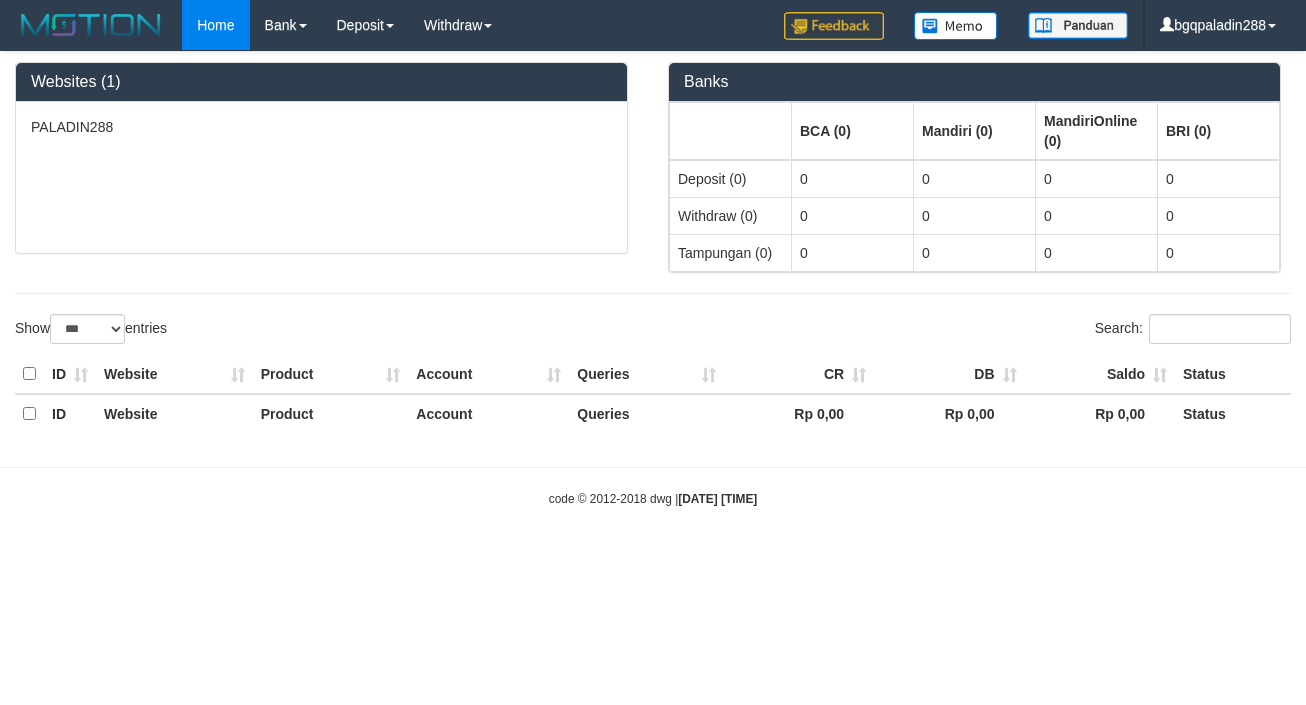 select on "***" 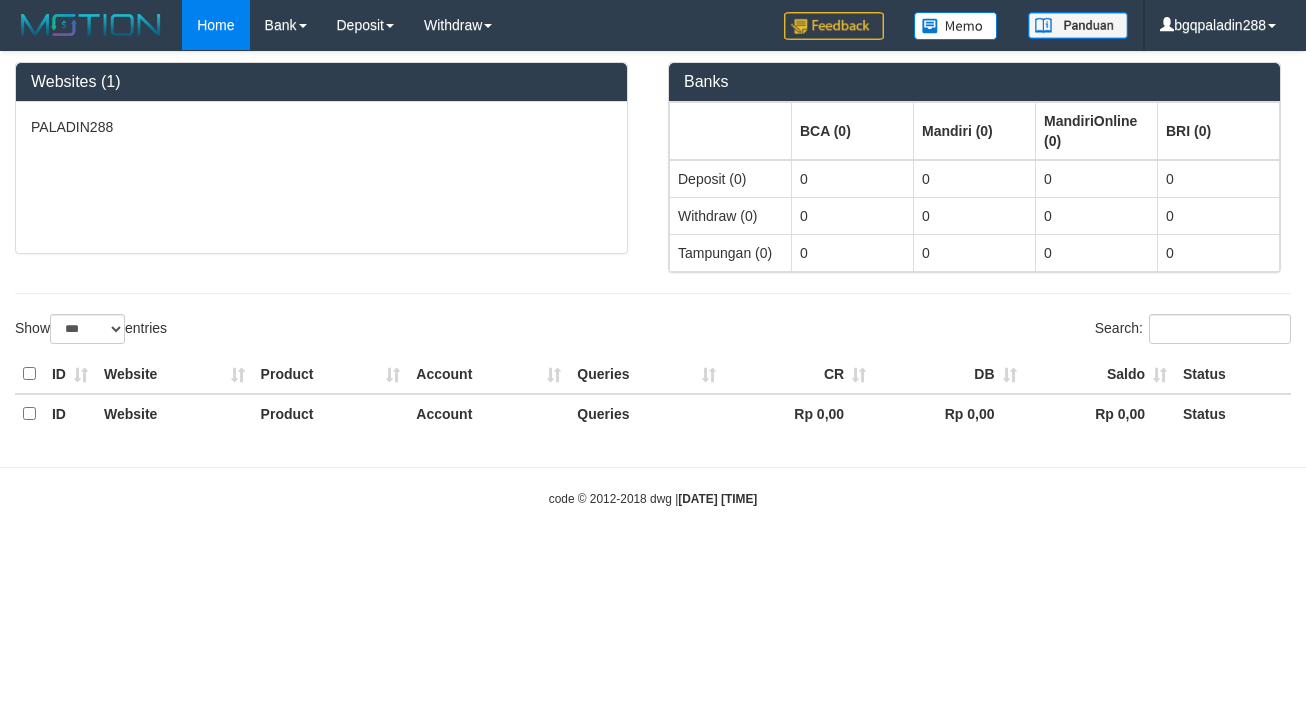 scroll, scrollTop: 0, scrollLeft: 0, axis: both 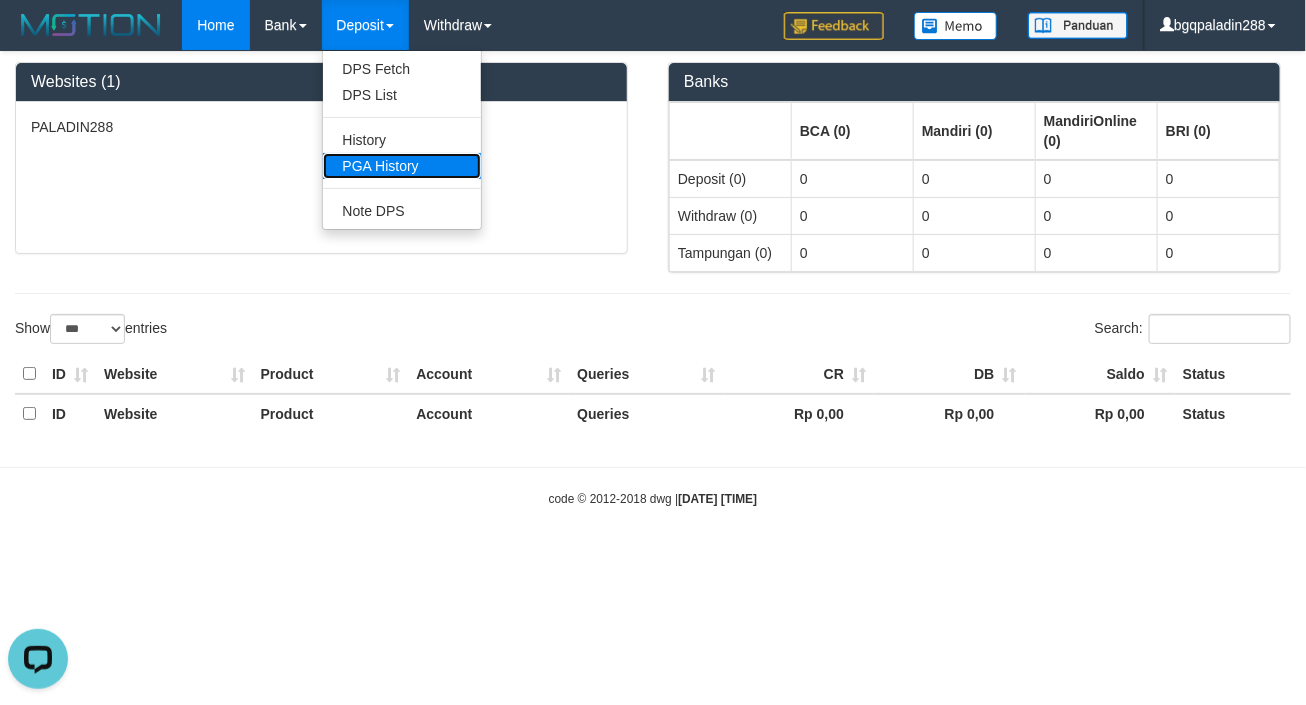 click on "PGA History" at bounding box center [402, 166] 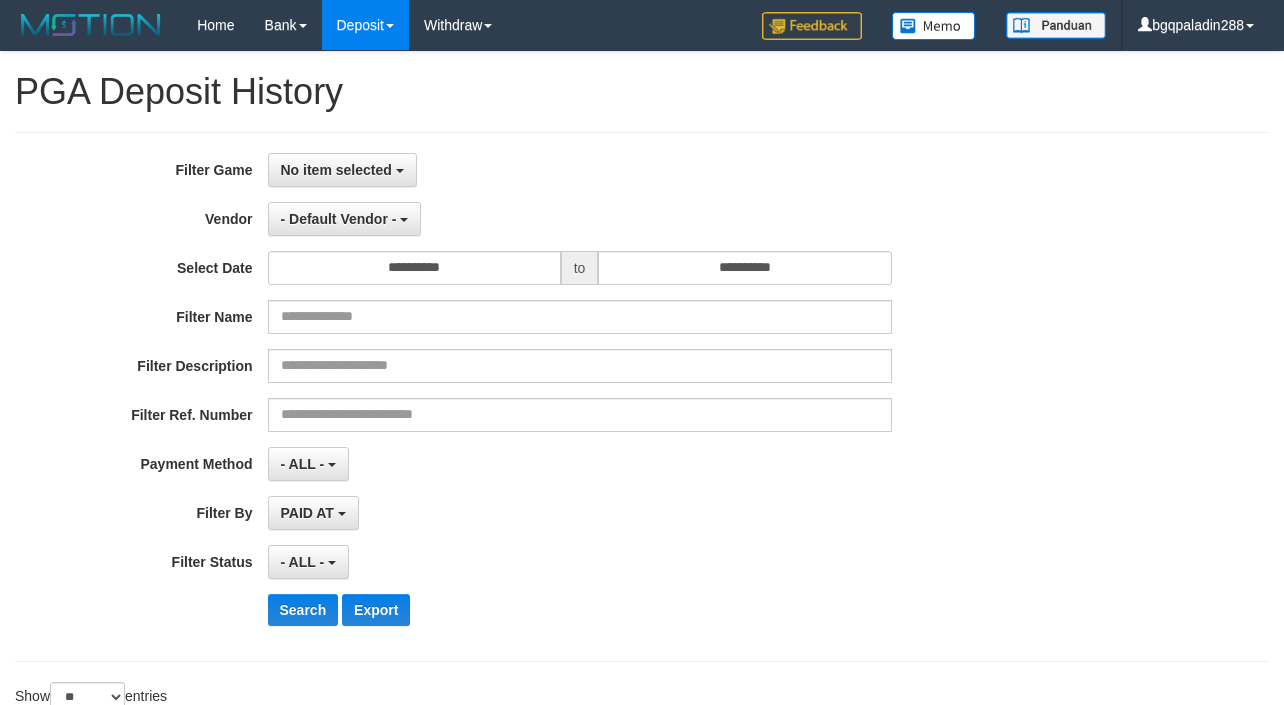 select 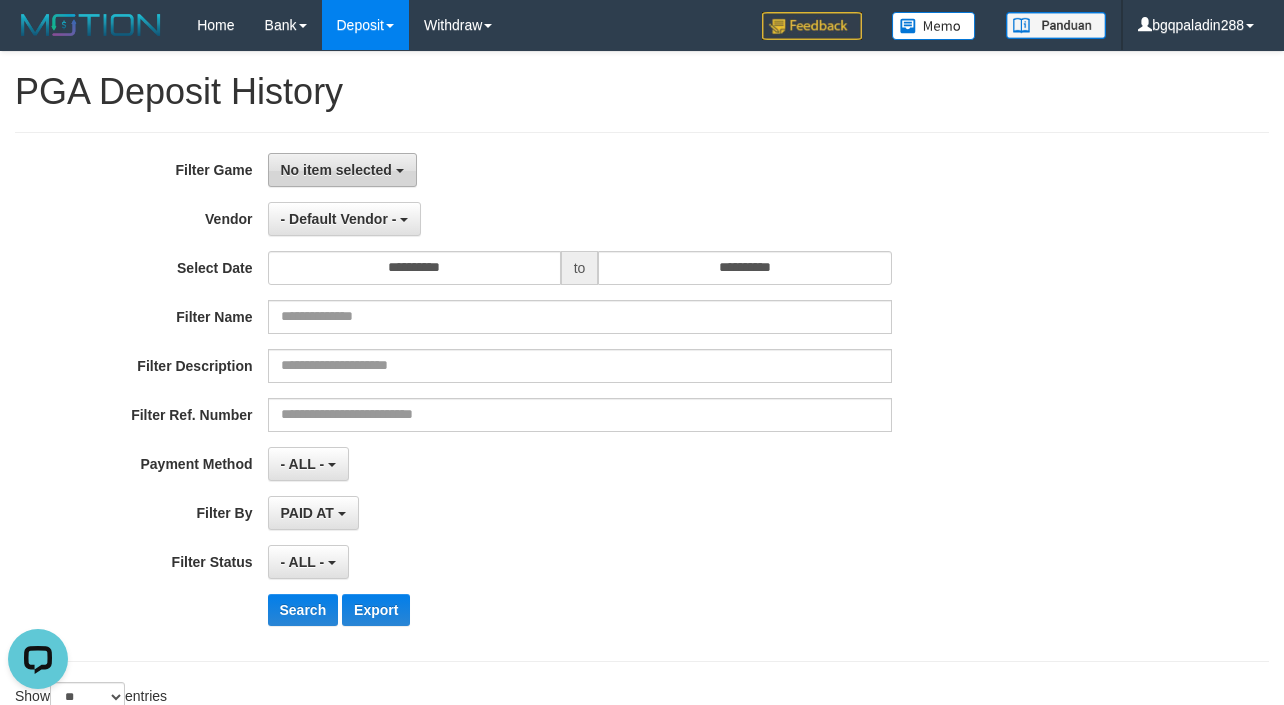 scroll, scrollTop: 0, scrollLeft: 0, axis: both 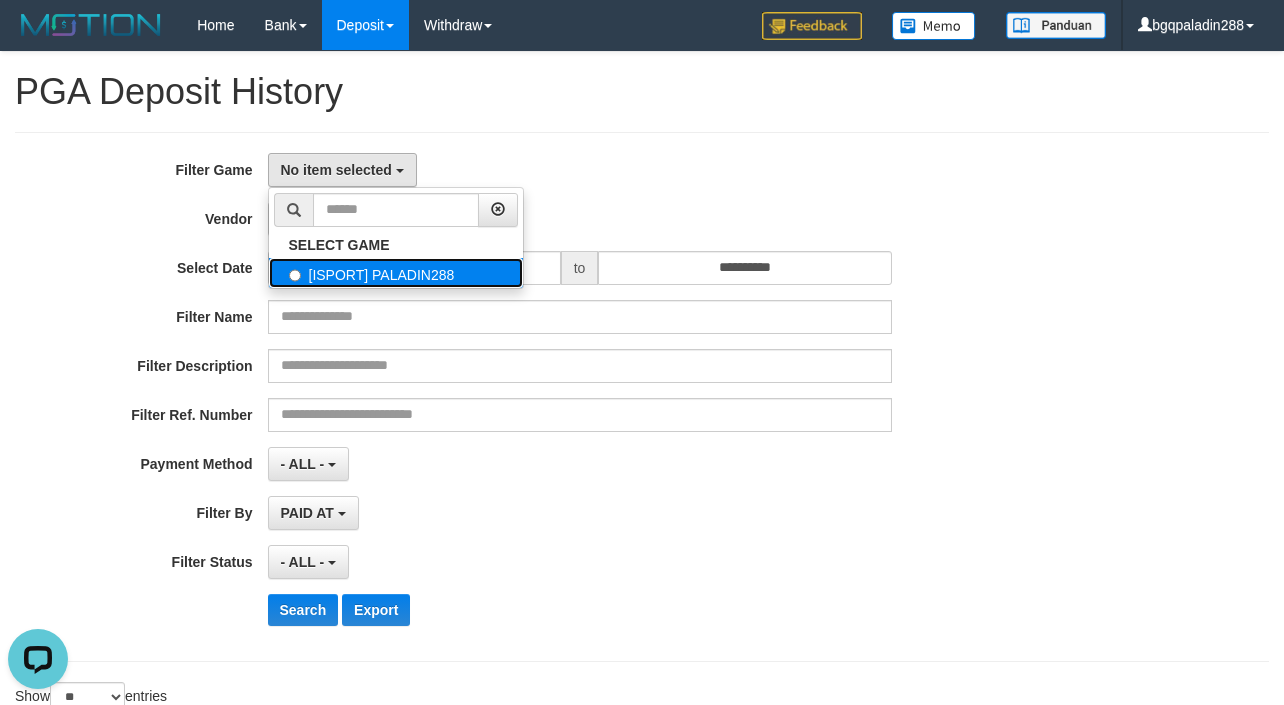 click on "[ISPORT] PALADIN288" at bounding box center [396, 273] 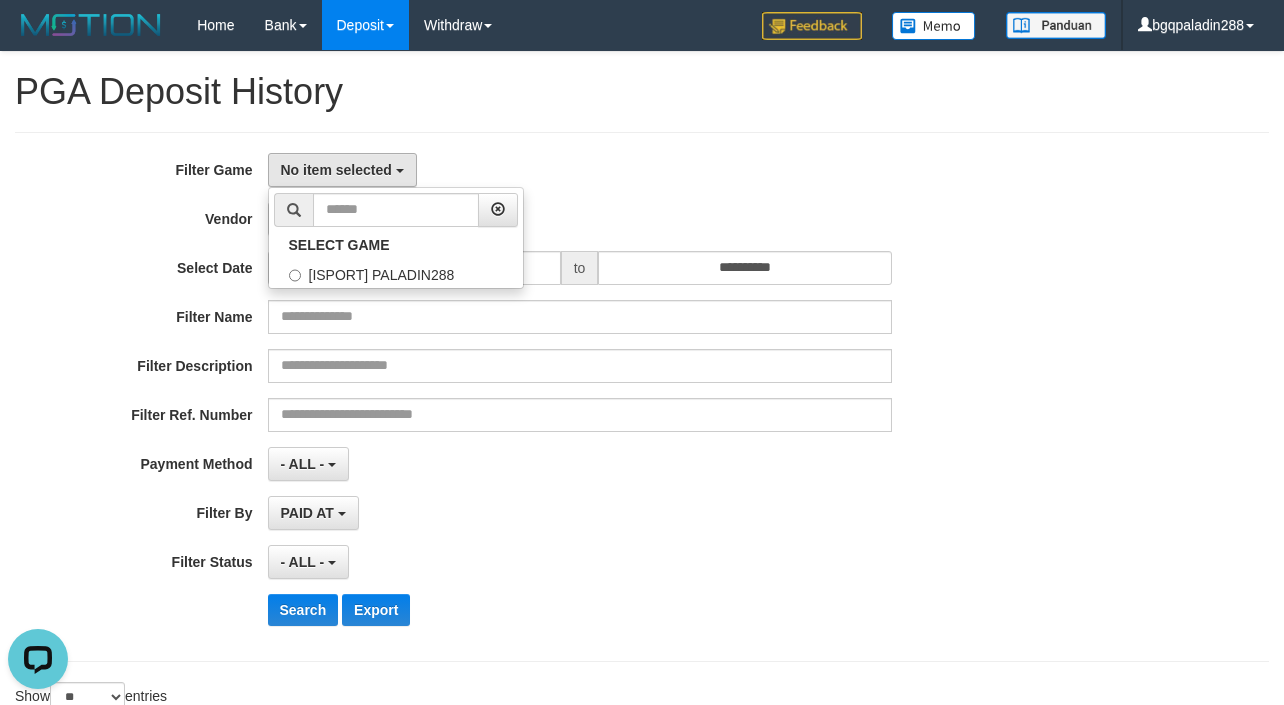 select on "****" 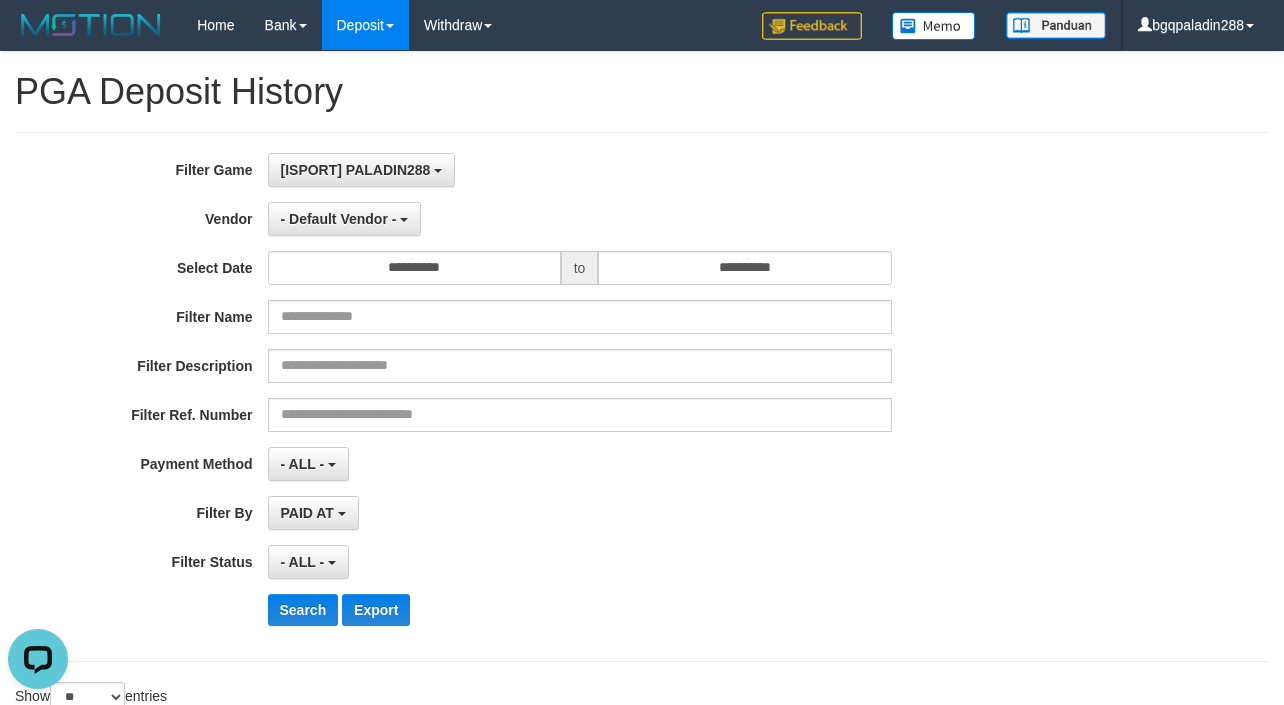 scroll, scrollTop: 18, scrollLeft: 0, axis: vertical 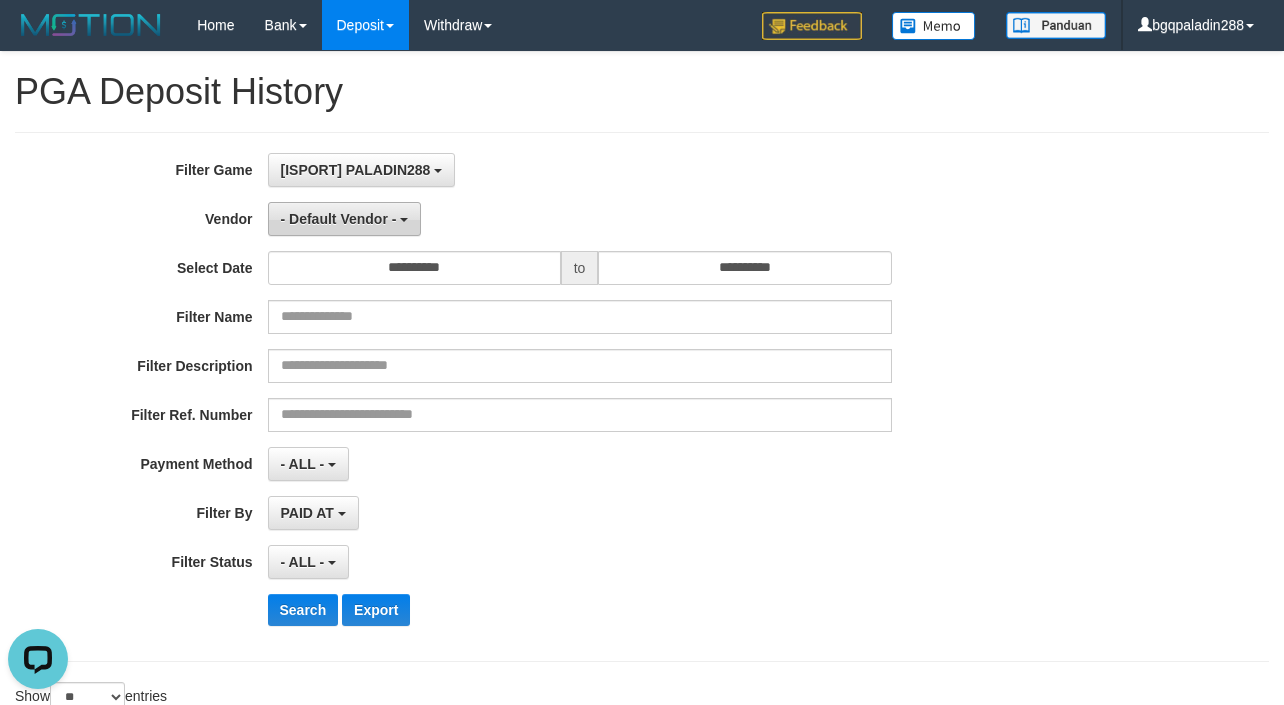 click on "- Default Vendor -" at bounding box center [339, 219] 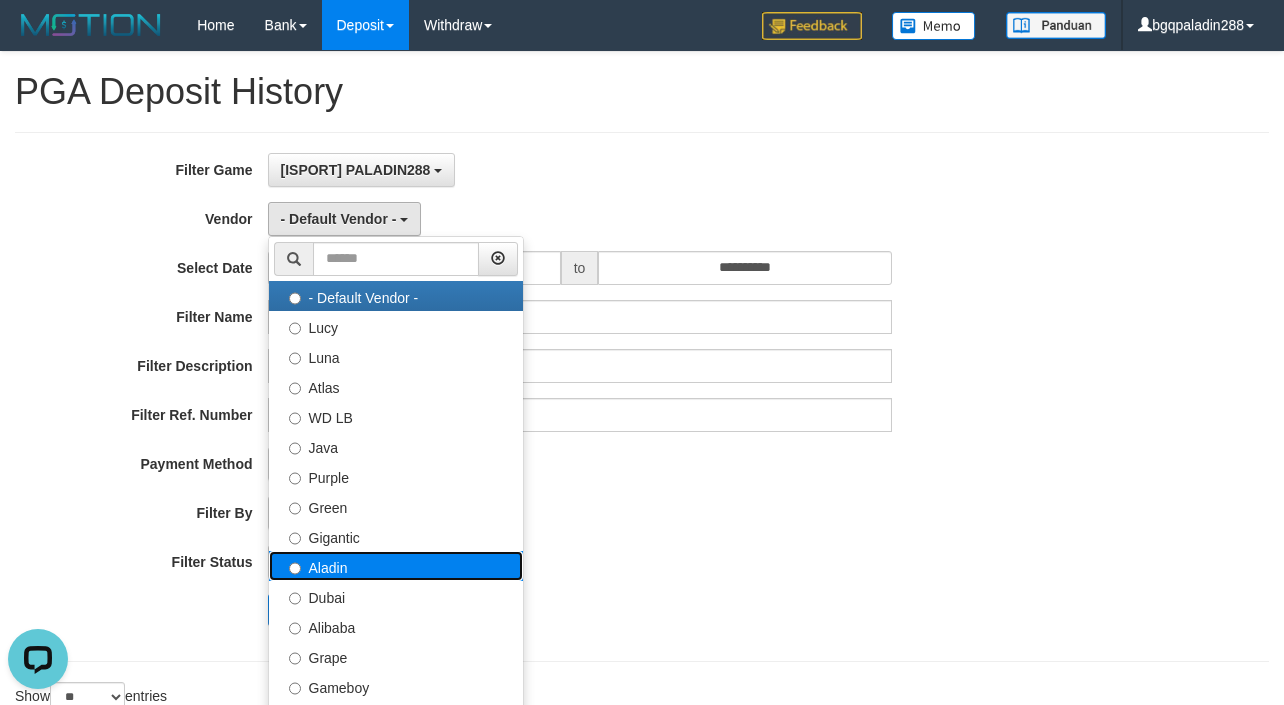 click on "Aladin" at bounding box center [396, 566] 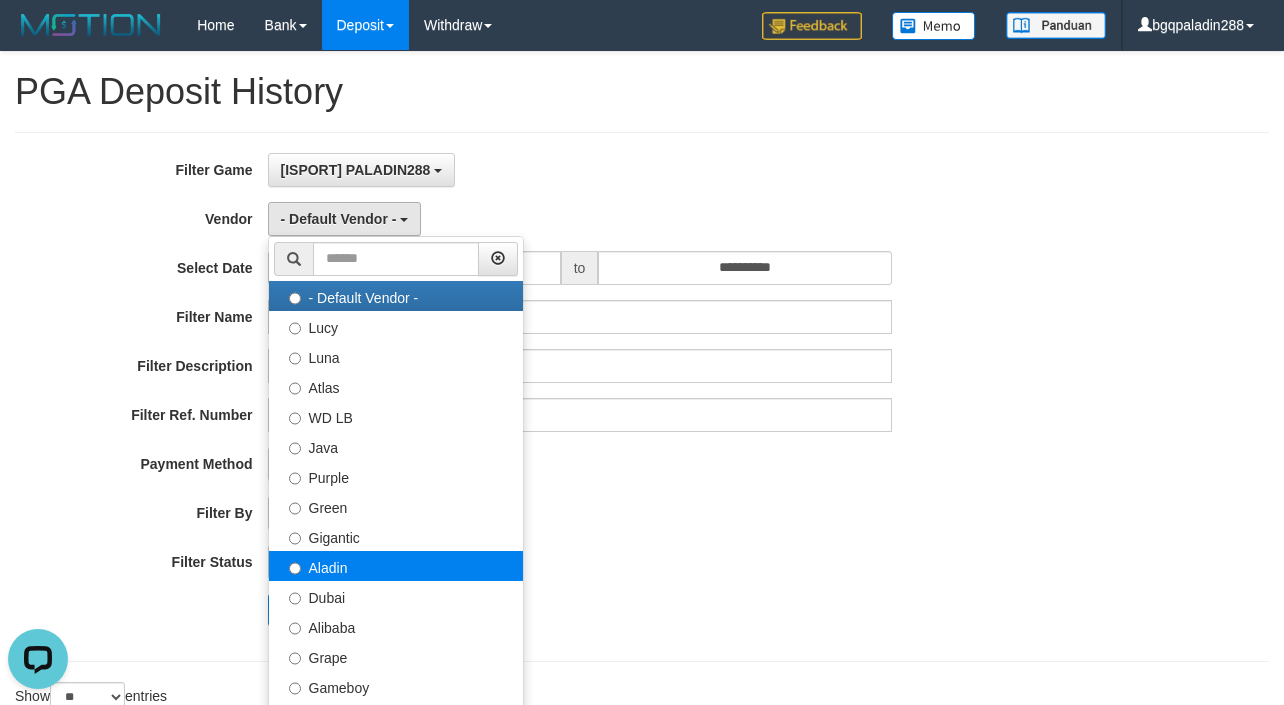 select on "**********" 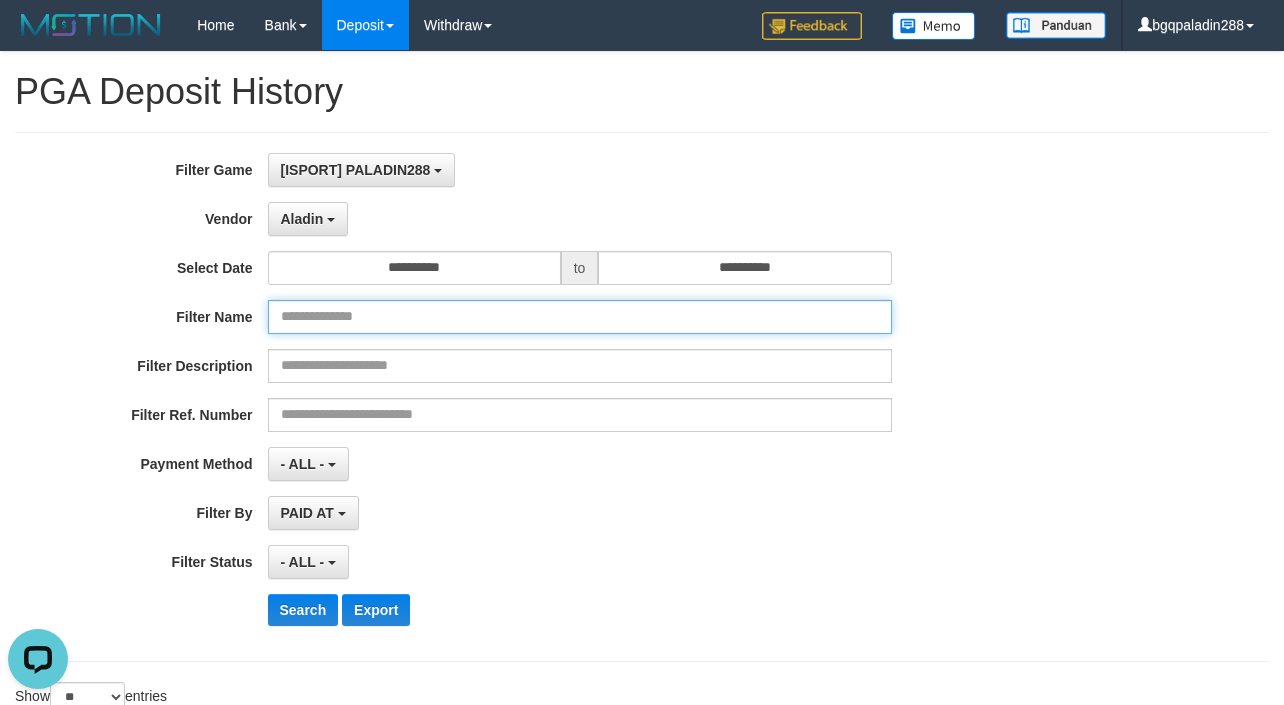 click at bounding box center [580, 317] 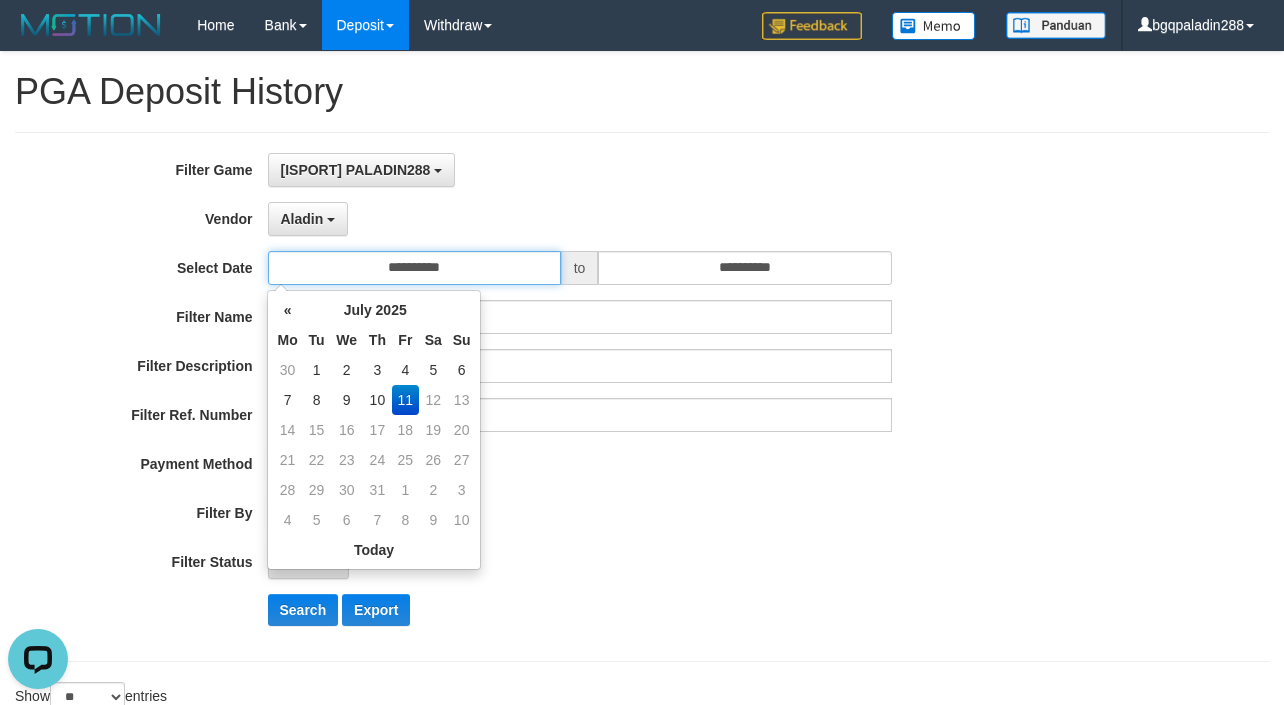 click on "**********" at bounding box center [414, 268] 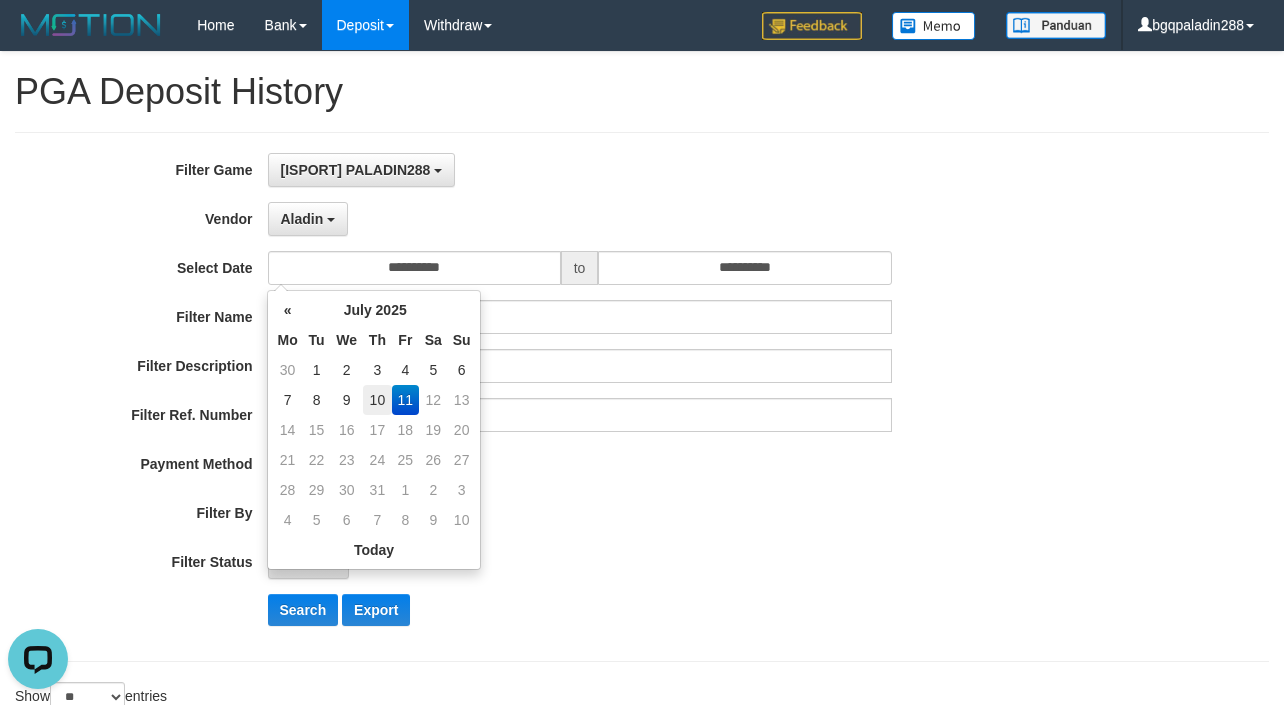 click on "10" at bounding box center (377, 400) 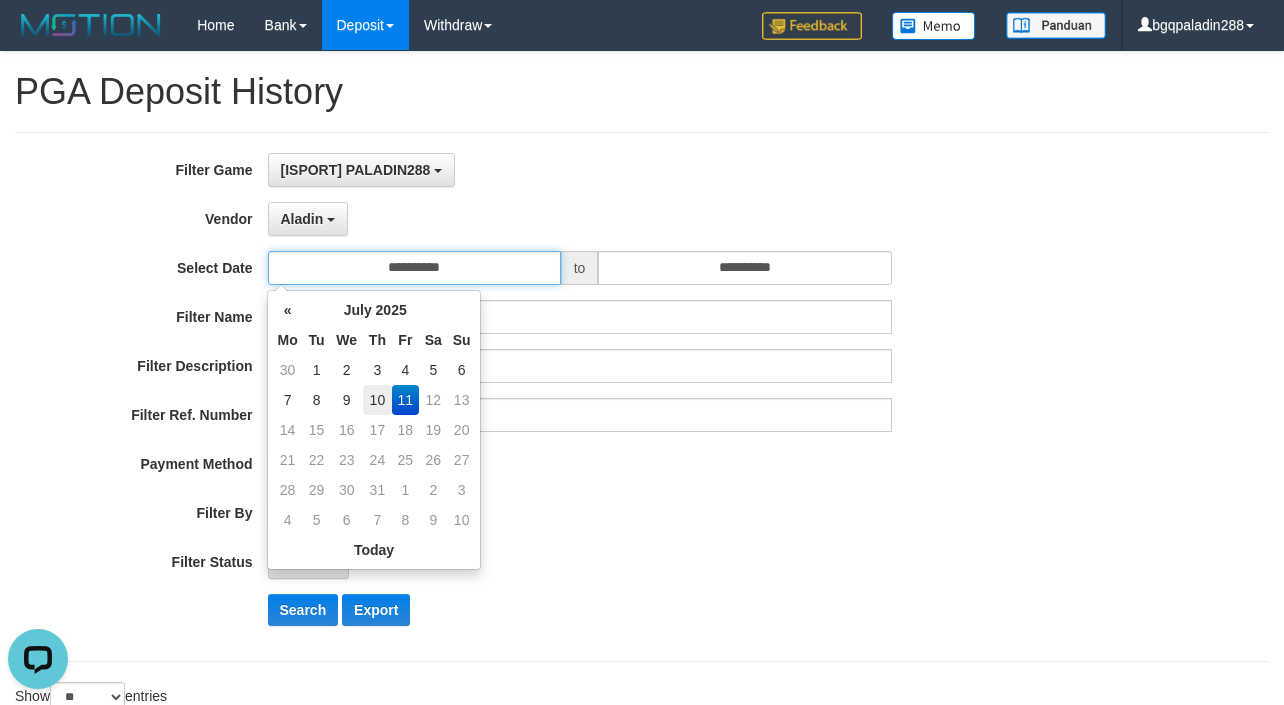 type on "**********" 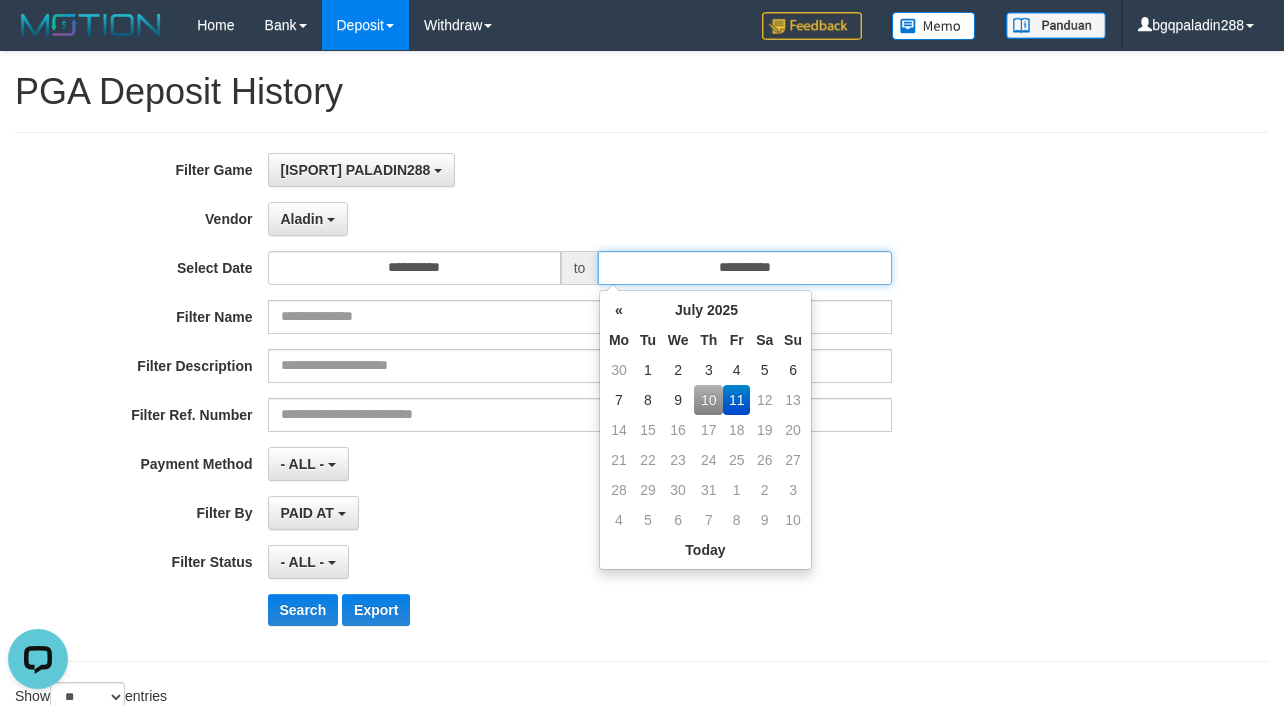 click on "**********" at bounding box center (744, 268) 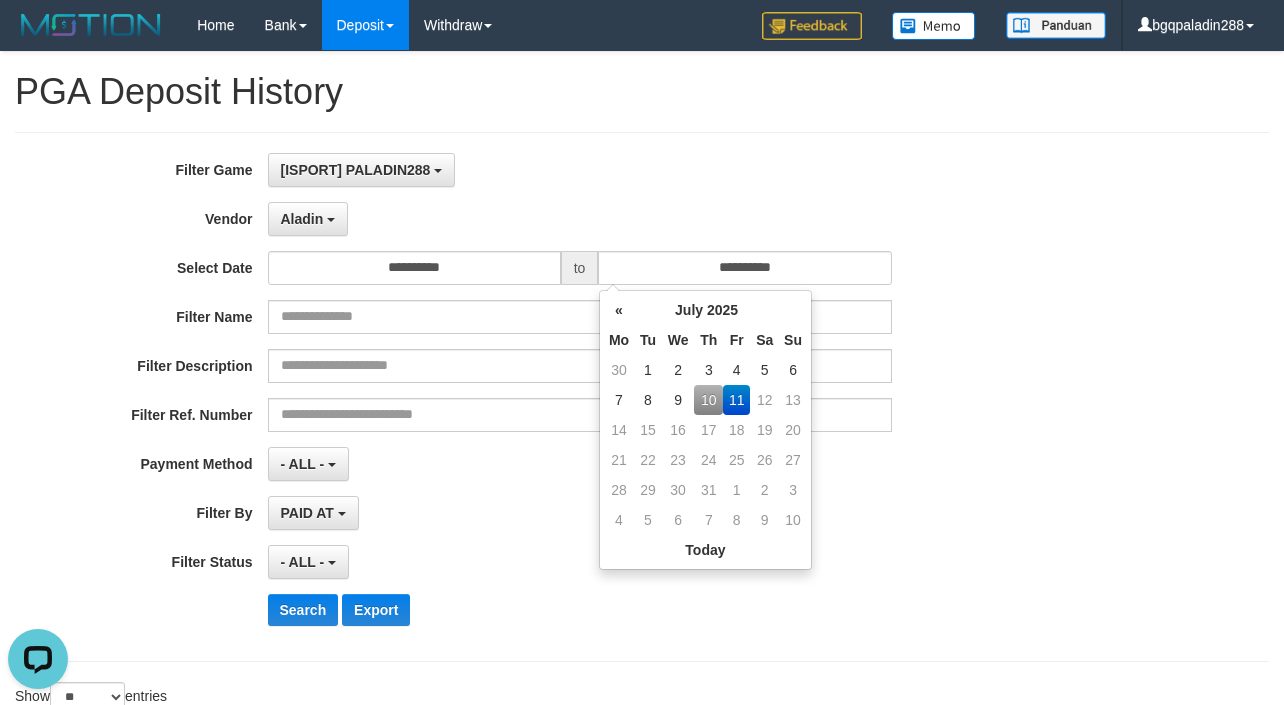 click on "10" at bounding box center (708, 400) 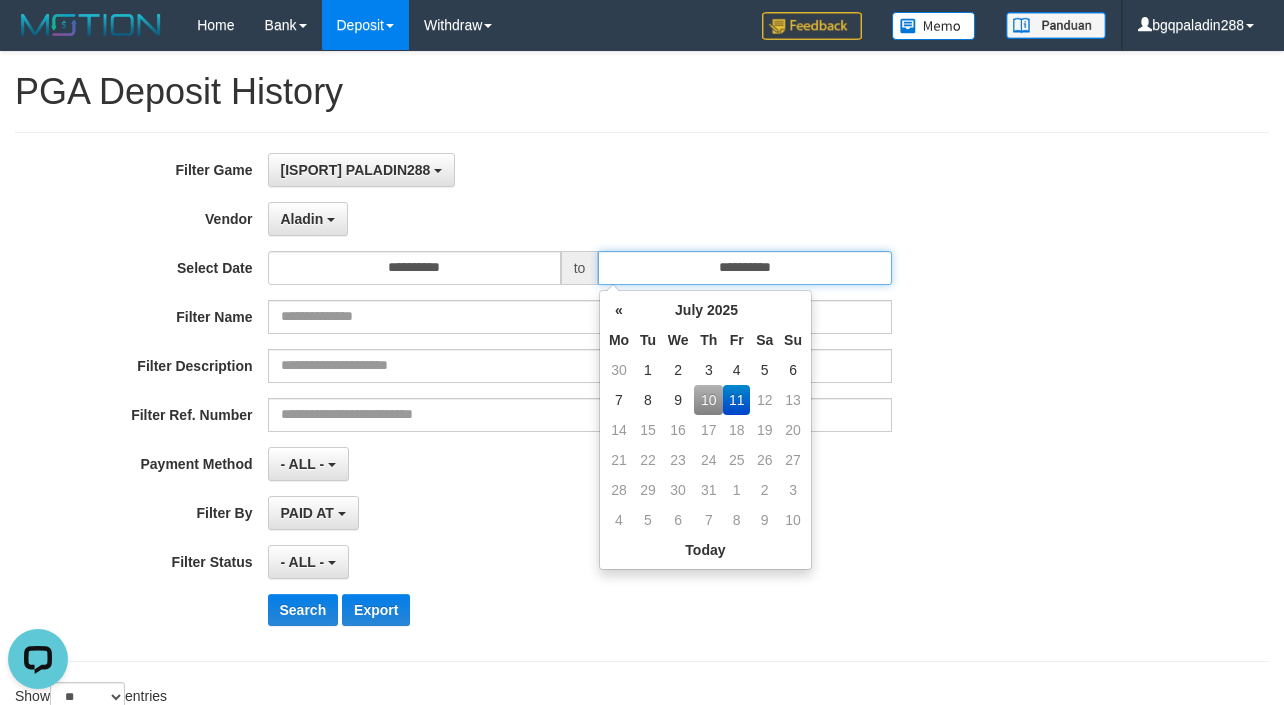 type on "**********" 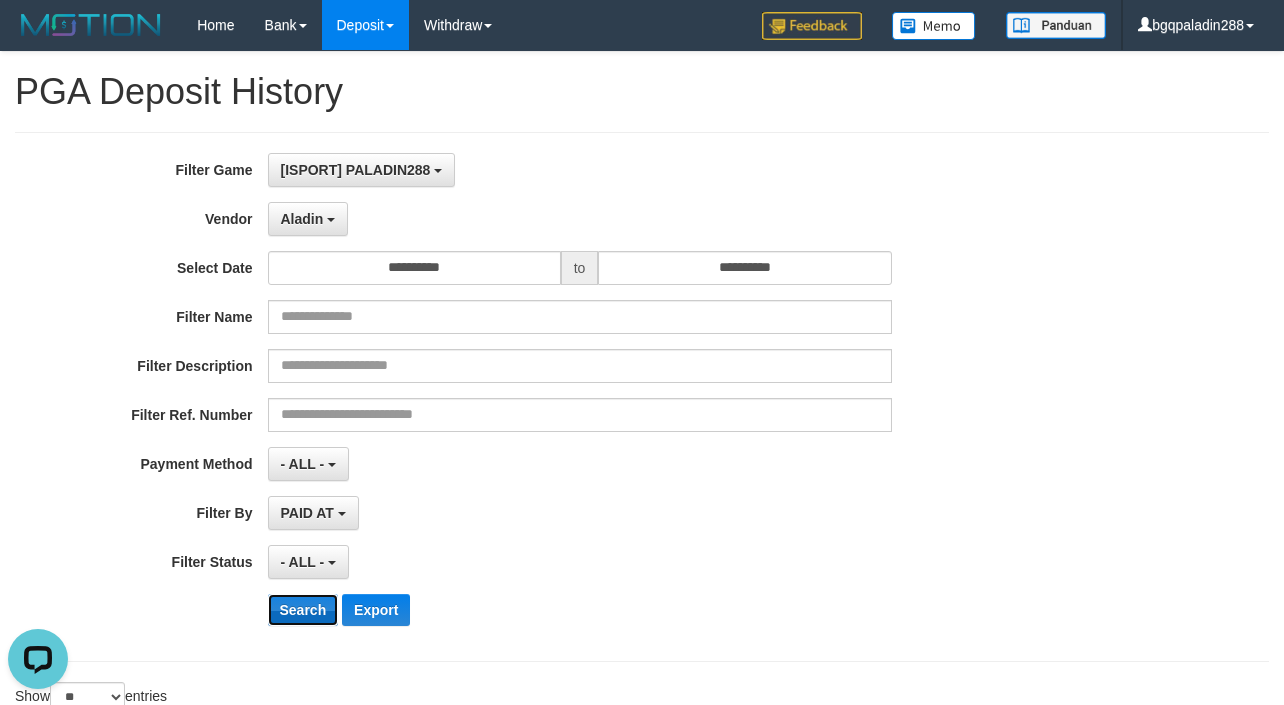 click on "Search" at bounding box center [303, 610] 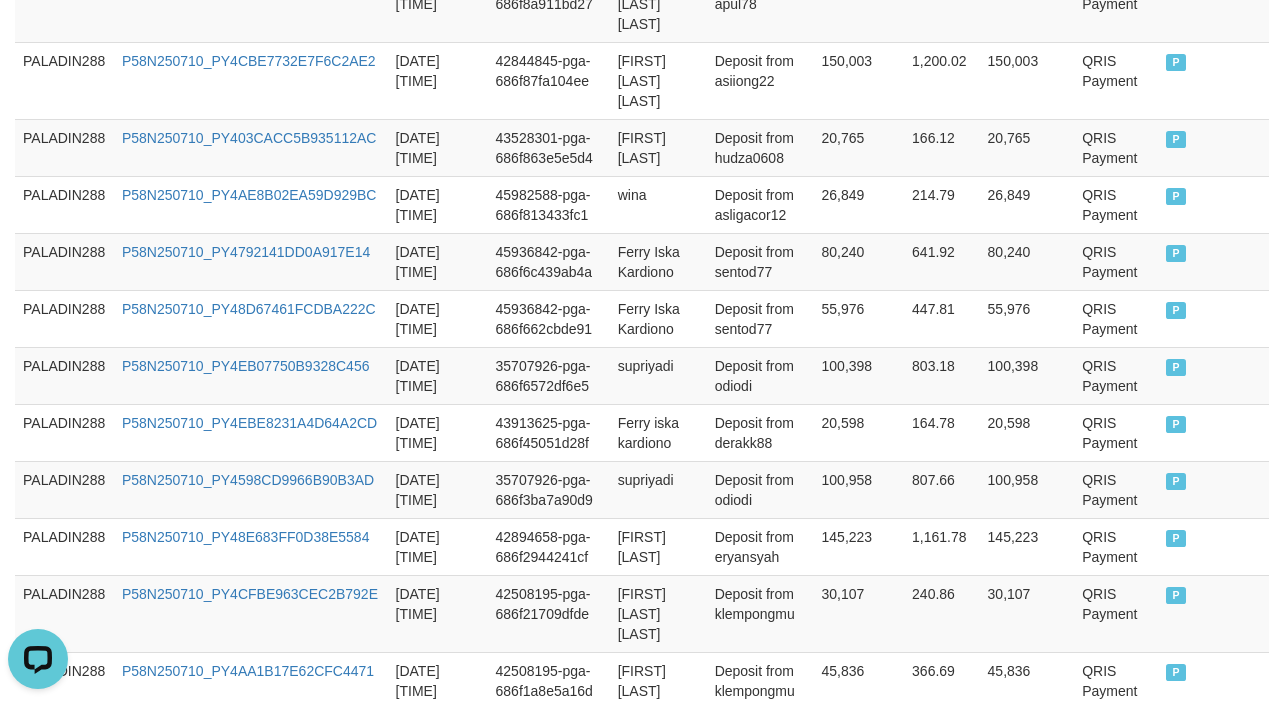 scroll, scrollTop: 1816, scrollLeft: 0, axis: vertical 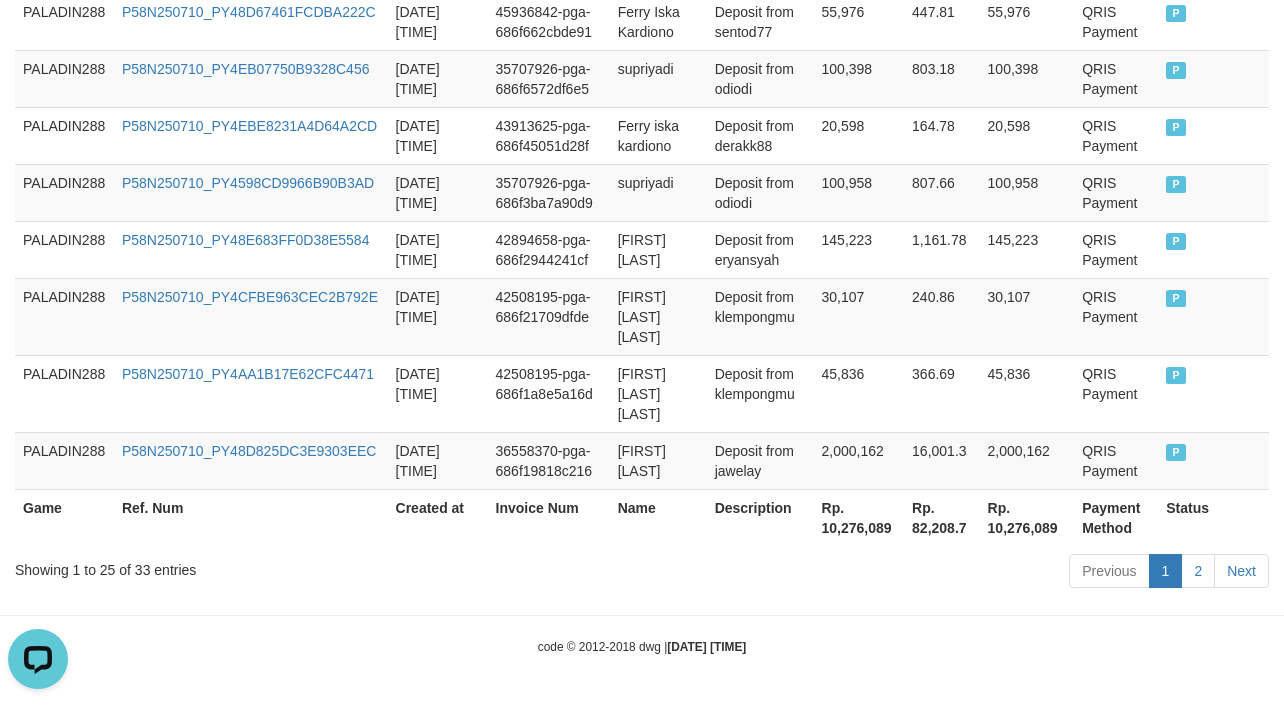 type 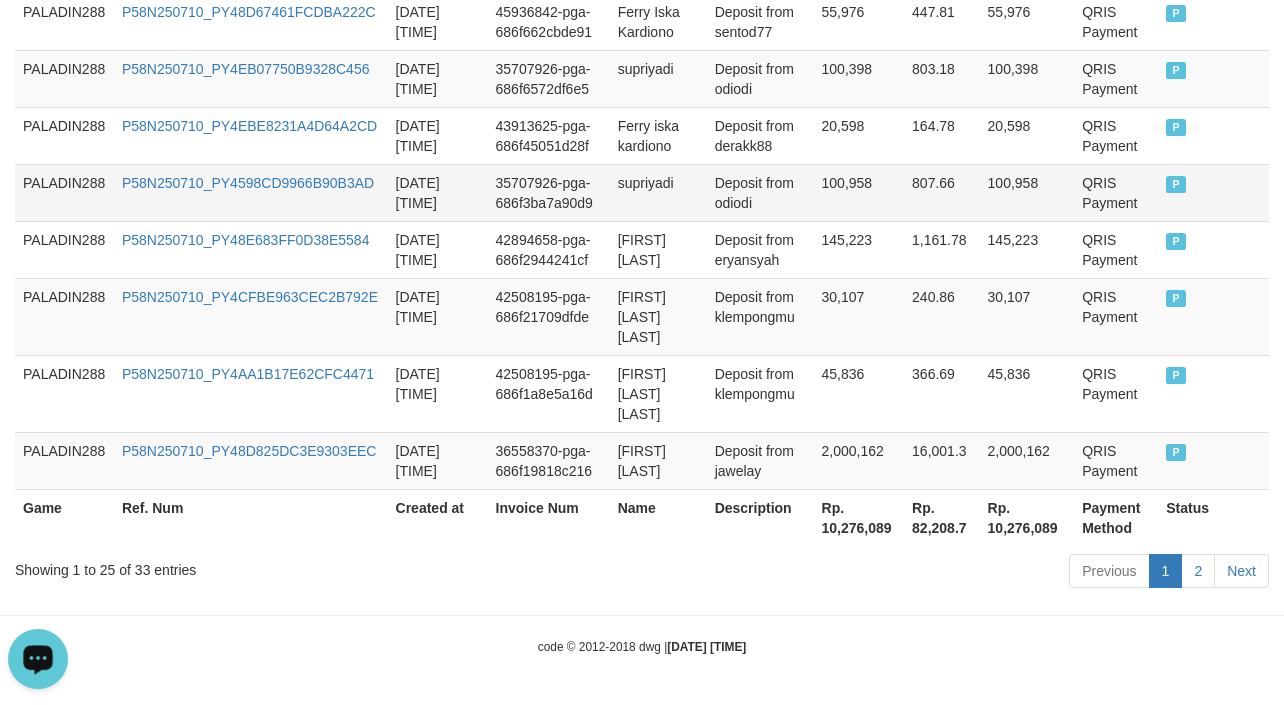 click on "[DATE] [TIME]" at bounding box center (438, 192) 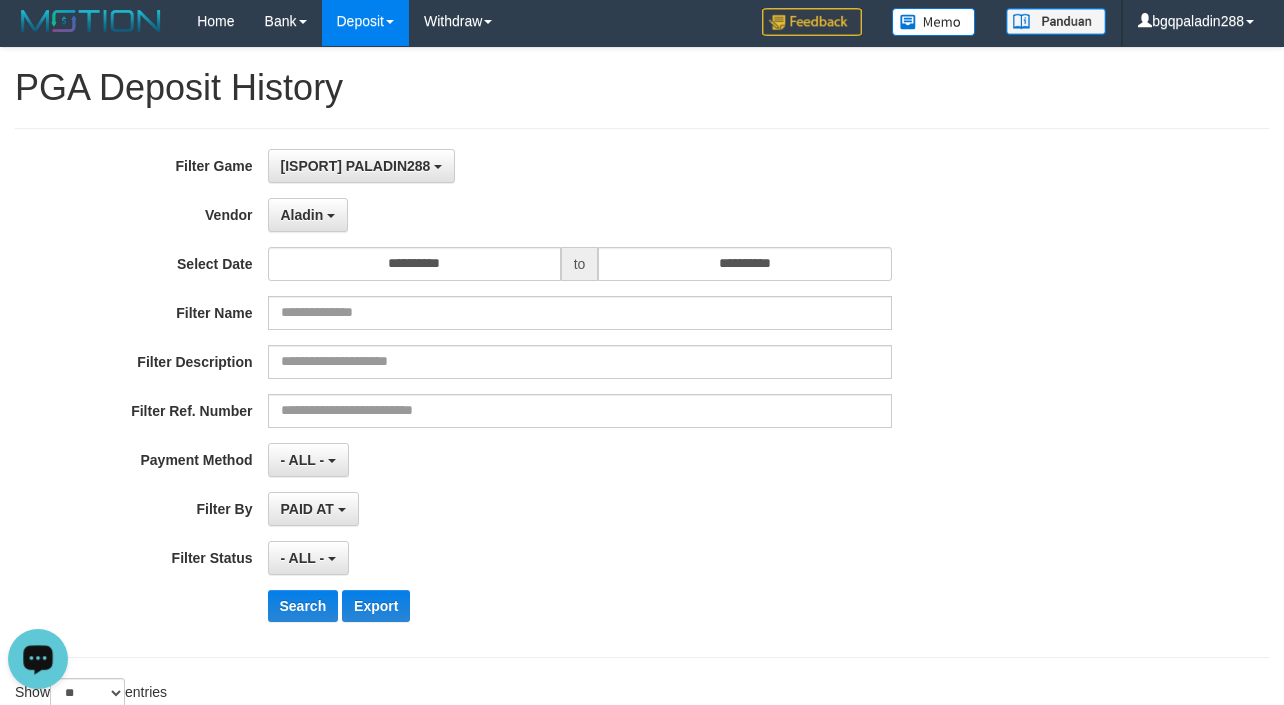 scroll, scrollTop: 0, scrollLeft: 0, axis: both 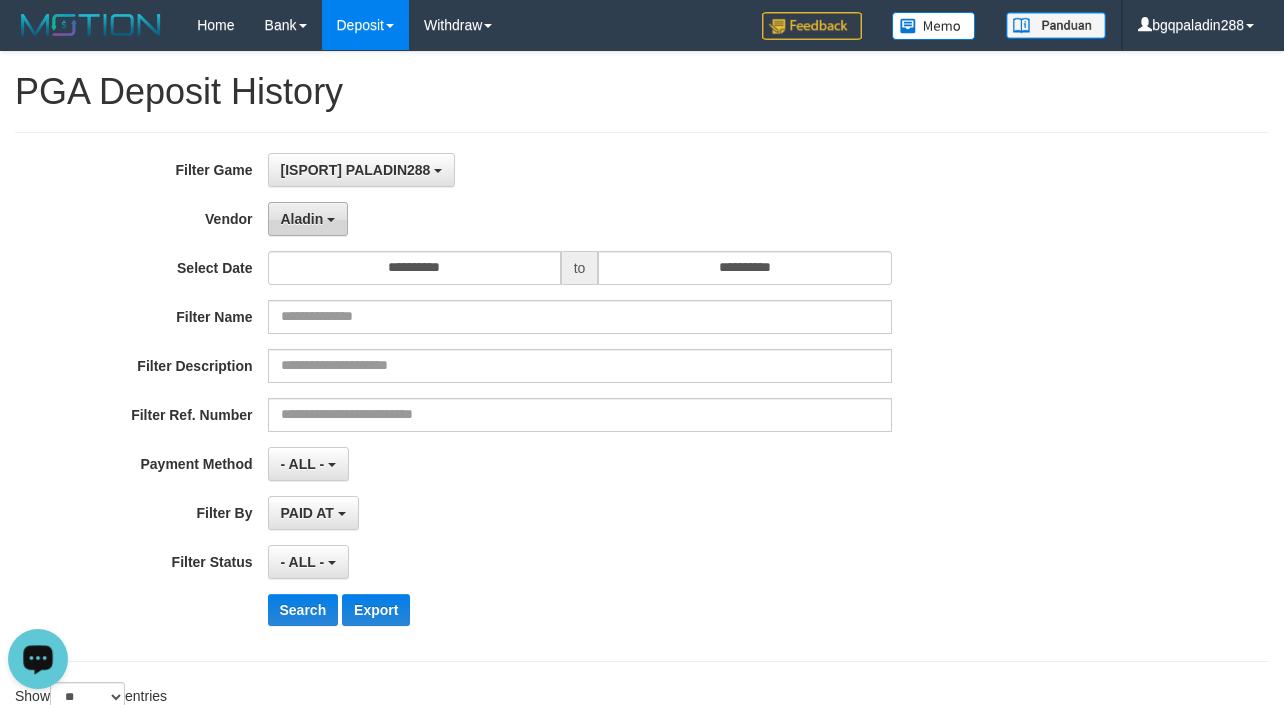 click on "Aladin" at bounding box center [308, 219] 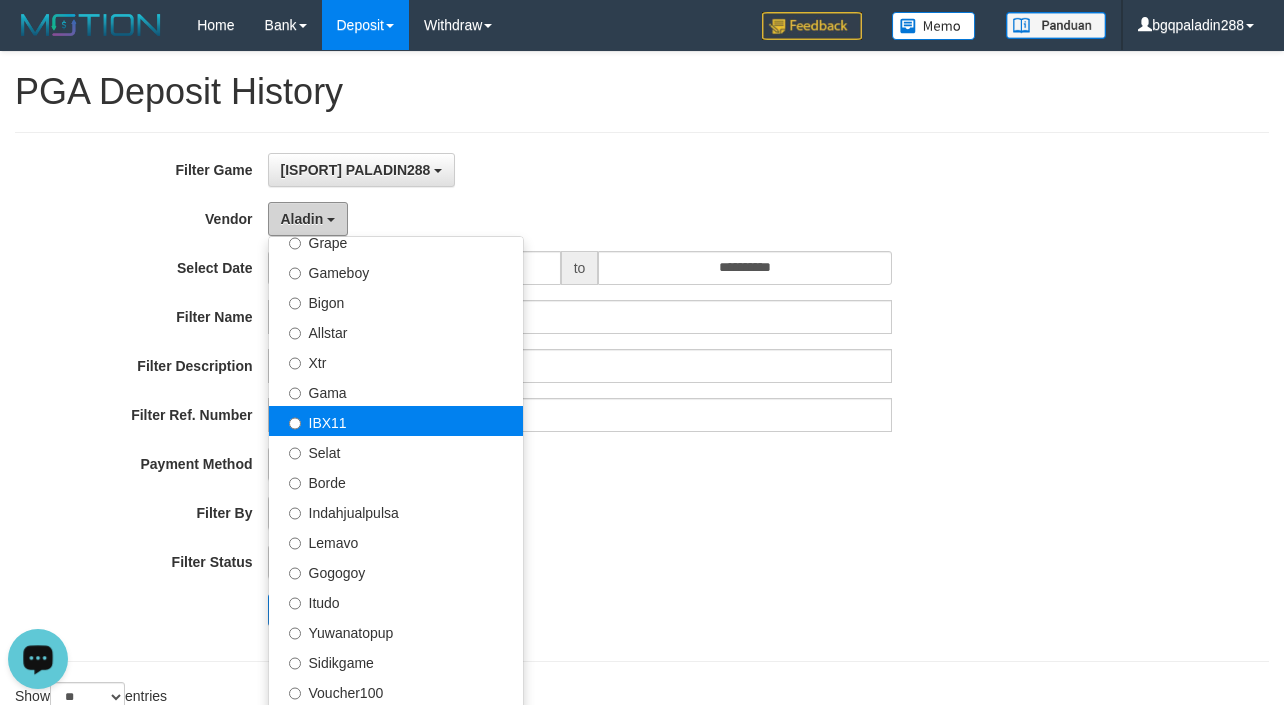 scroll, scrollTop: 385, scrollLeft: 0, axis: vertical 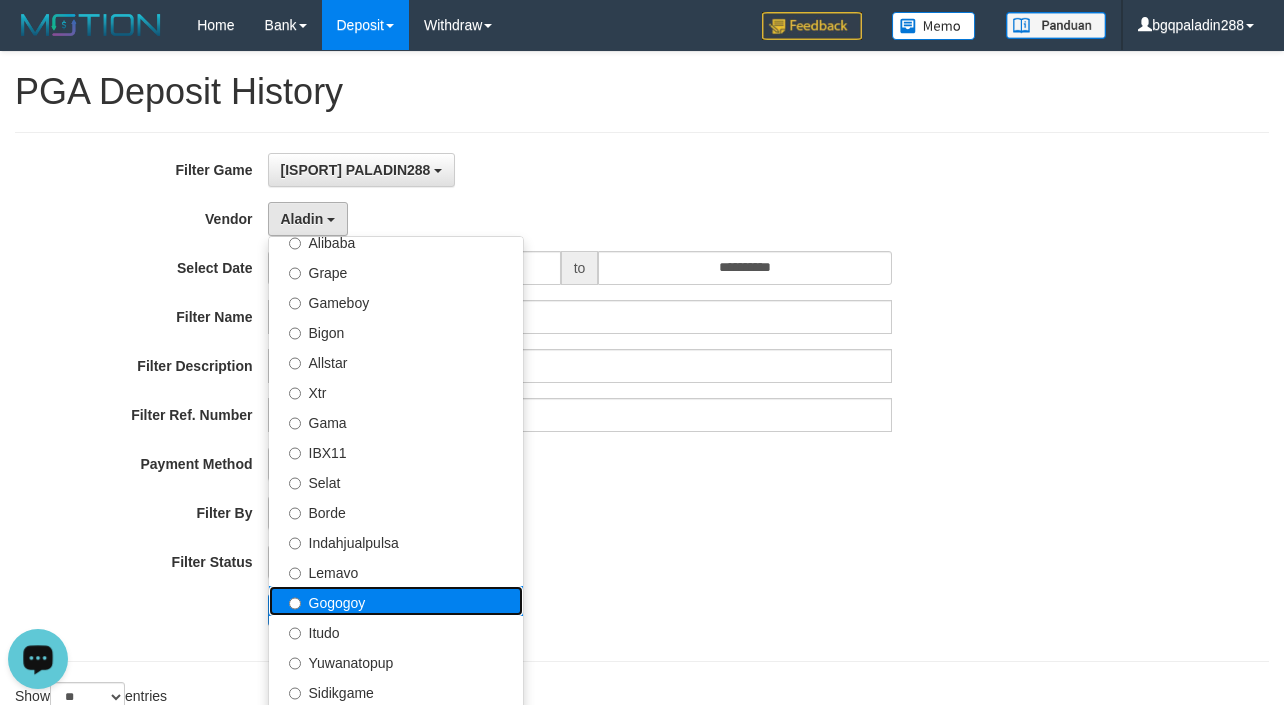 click on "Gogogoy" at bounding box center (396, 601) 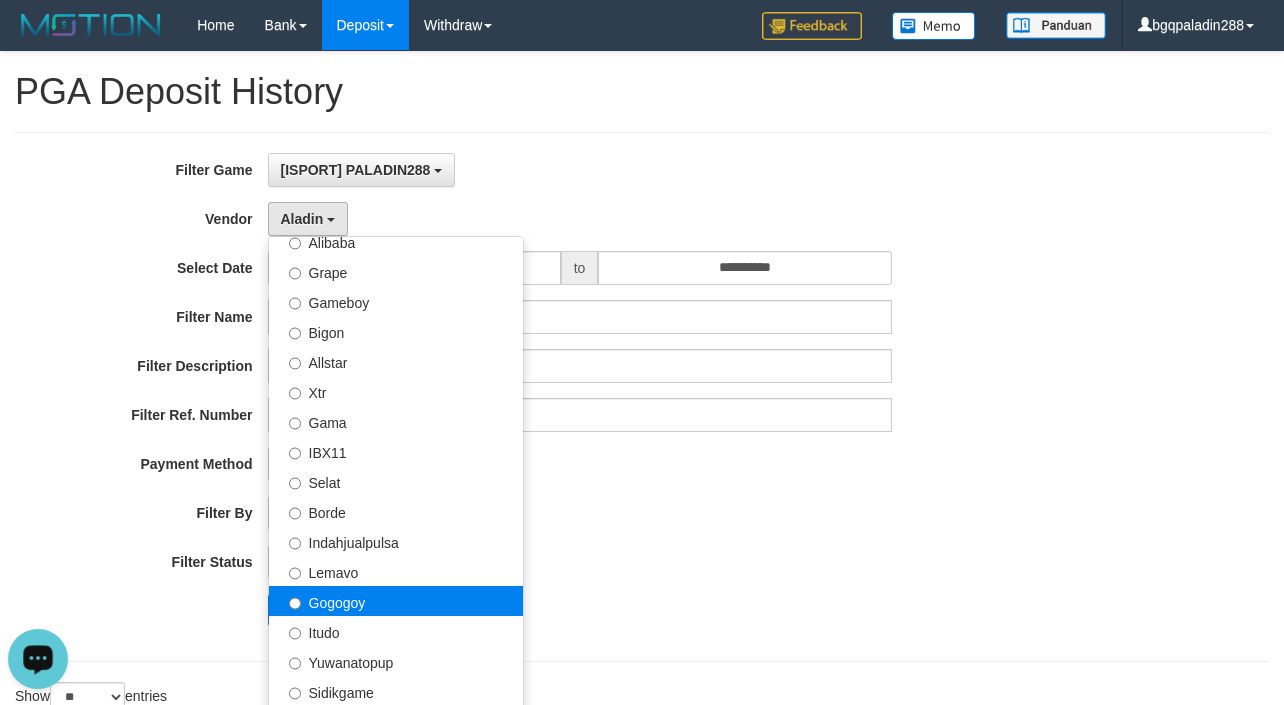 select on "**********" 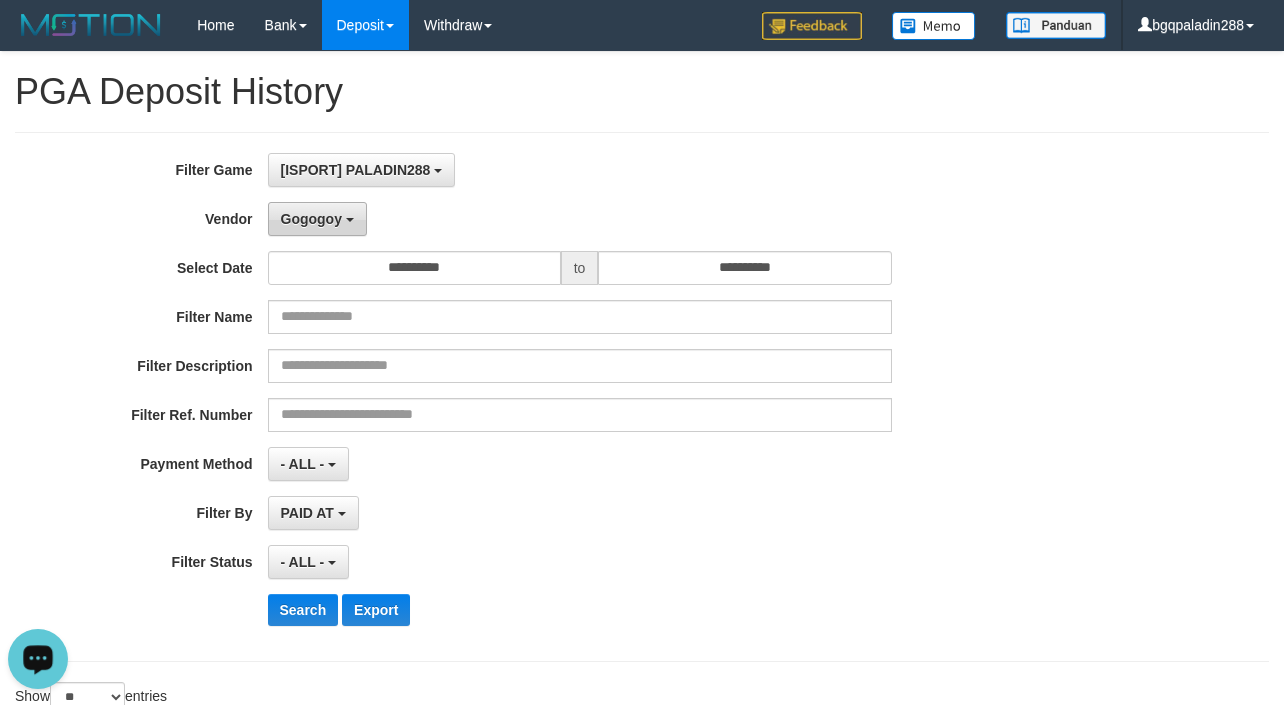 click on "Gogogoy" at bounding box center (317, 219) 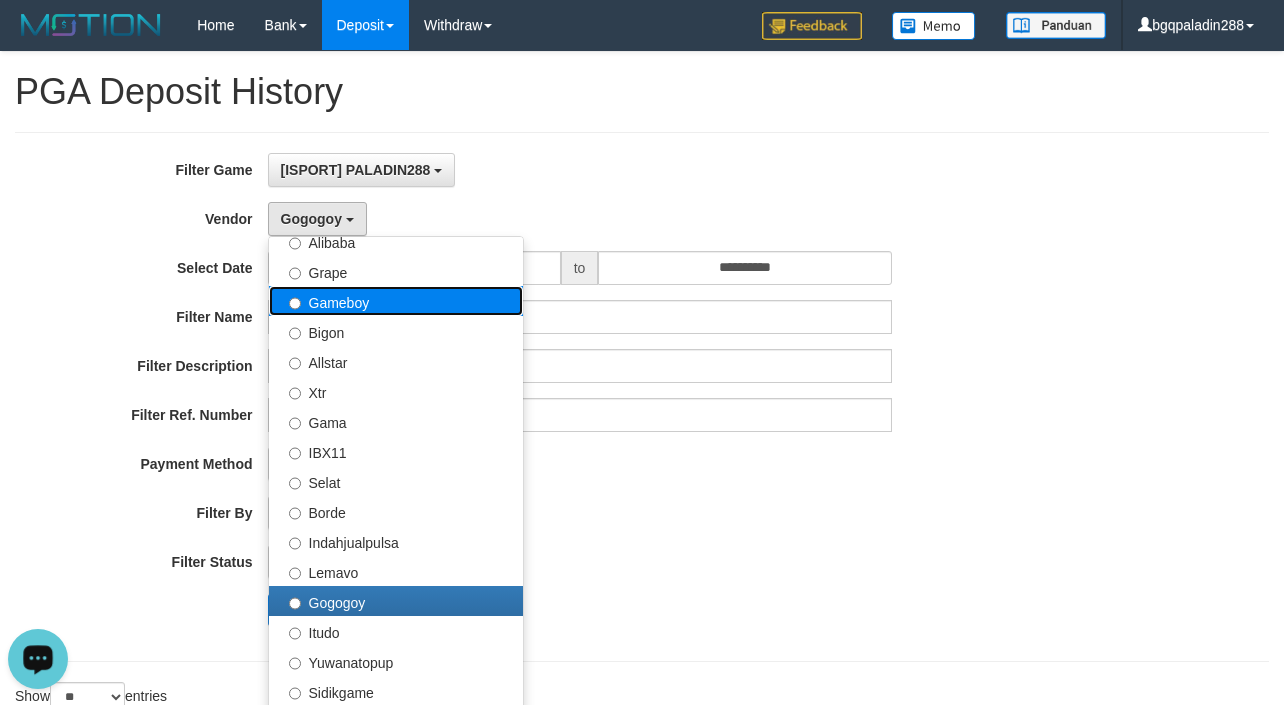 click on "Gameboy" at bounding box center [396, 301] 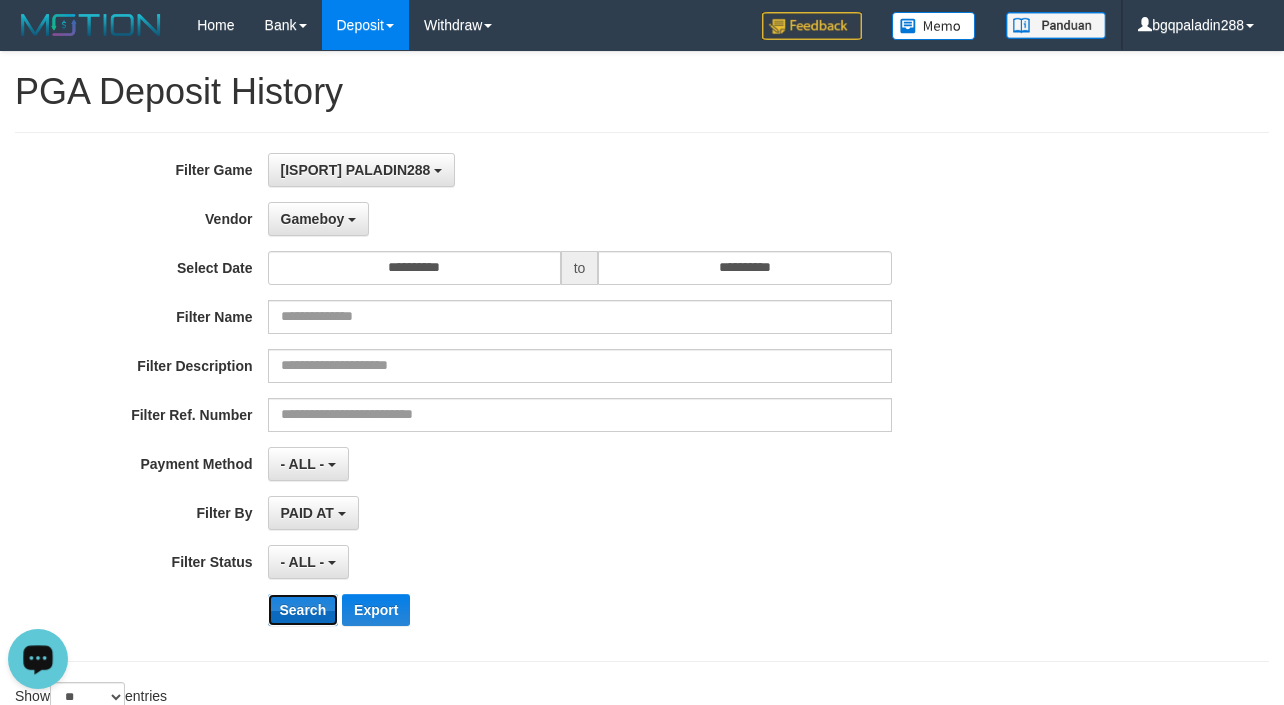 click on "Search" at bounding box center (303, 610) 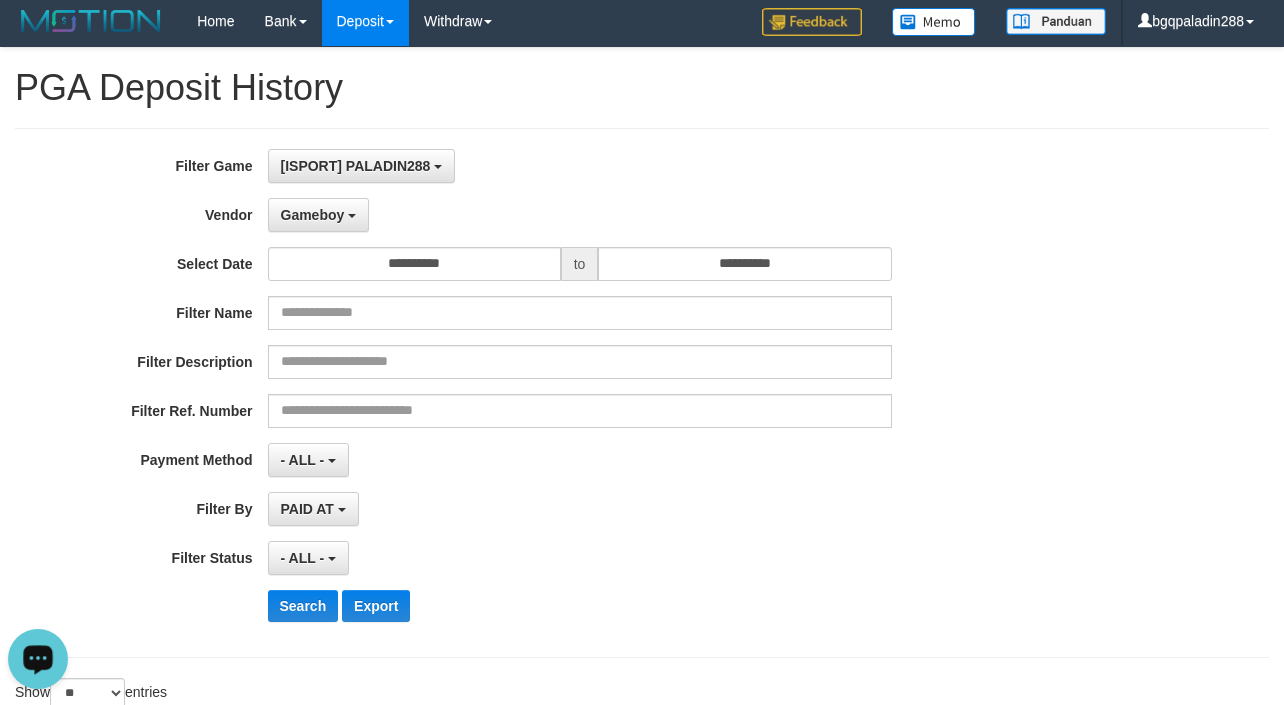 scroll, scrollTop: 0, scrollLeft: 0, axis: both 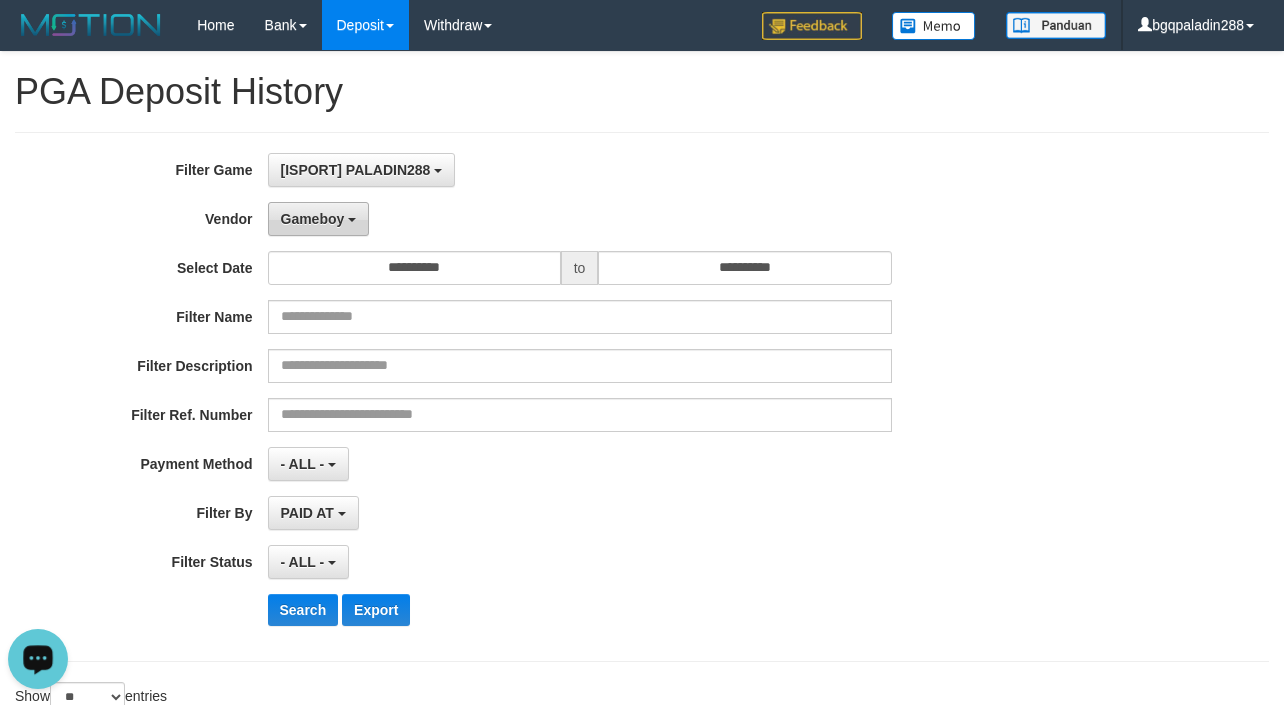 click on "Gameboy" at bounding box center [313, 219] 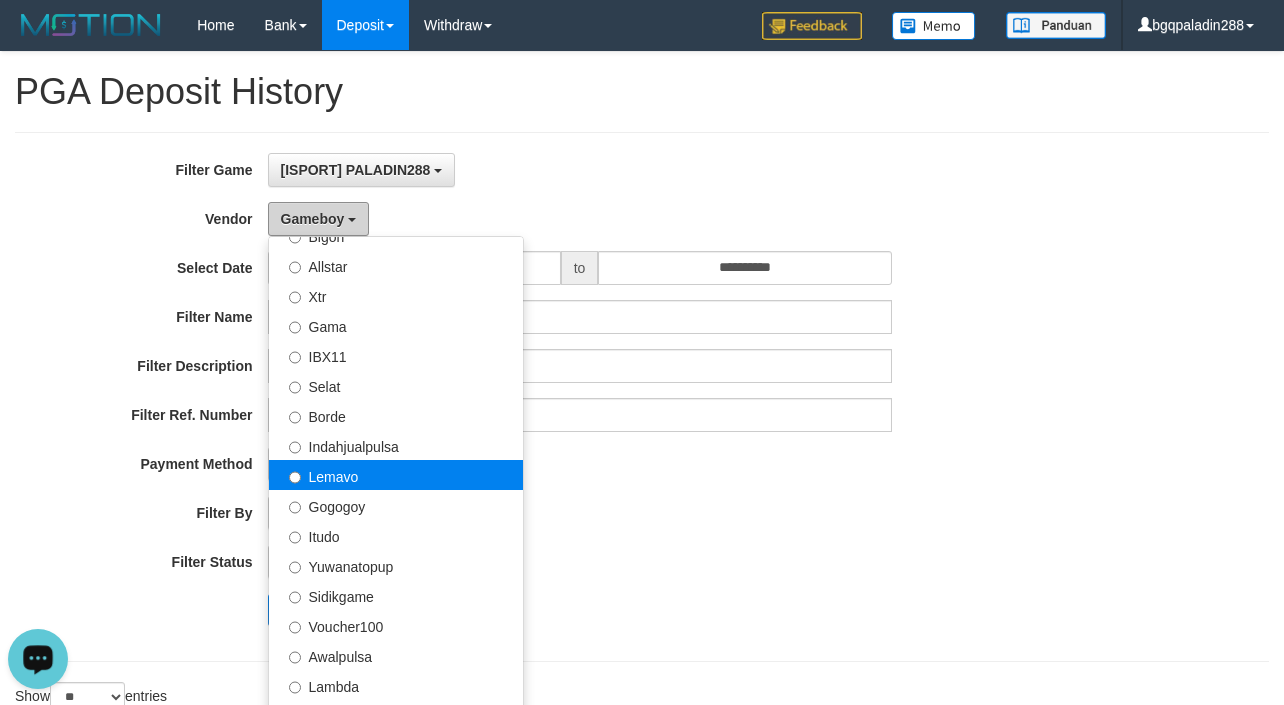 scroll, scrollTop: 535, scrollLeft: 0, axis: vertical 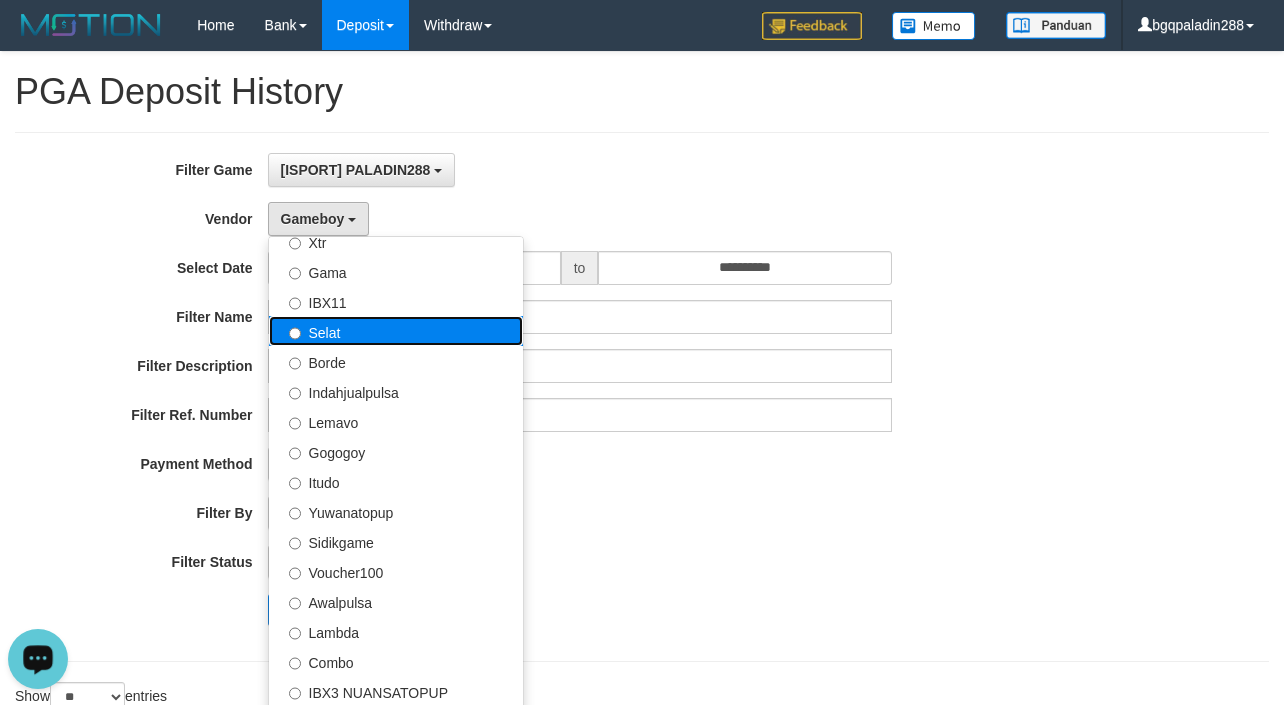 click on "Selat" at bounding box center [396, 331] 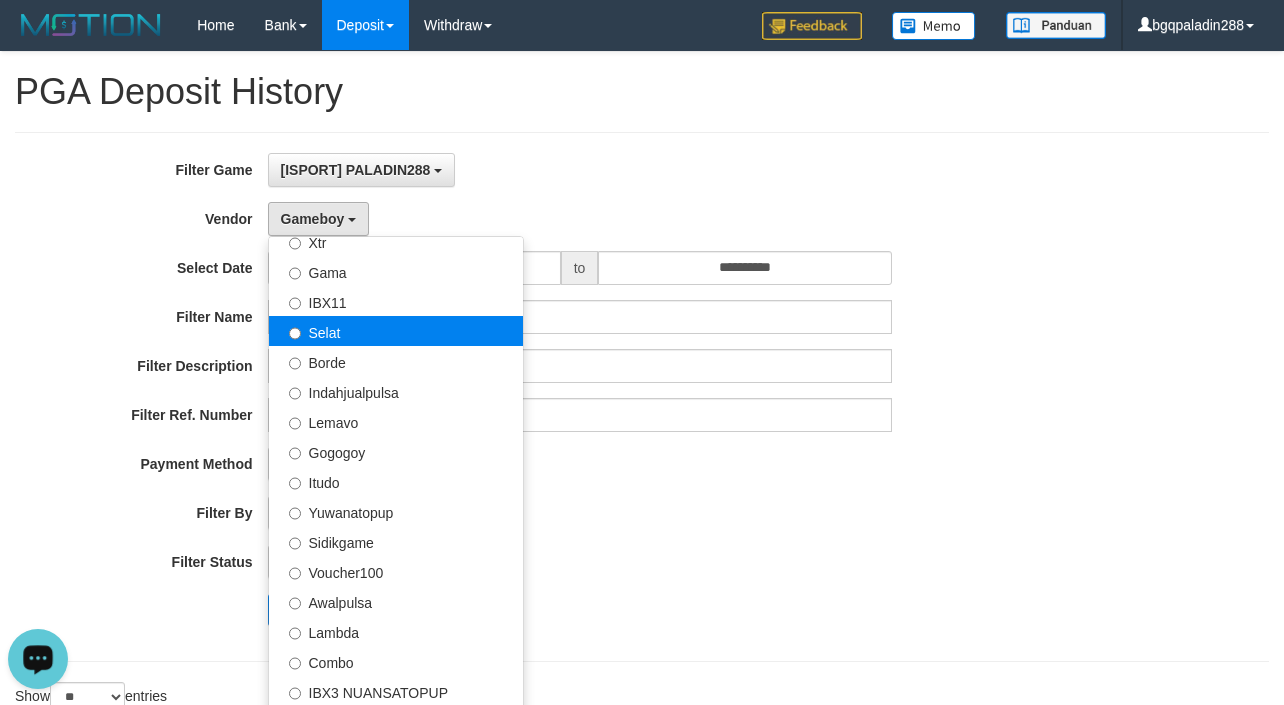 select on "**********" 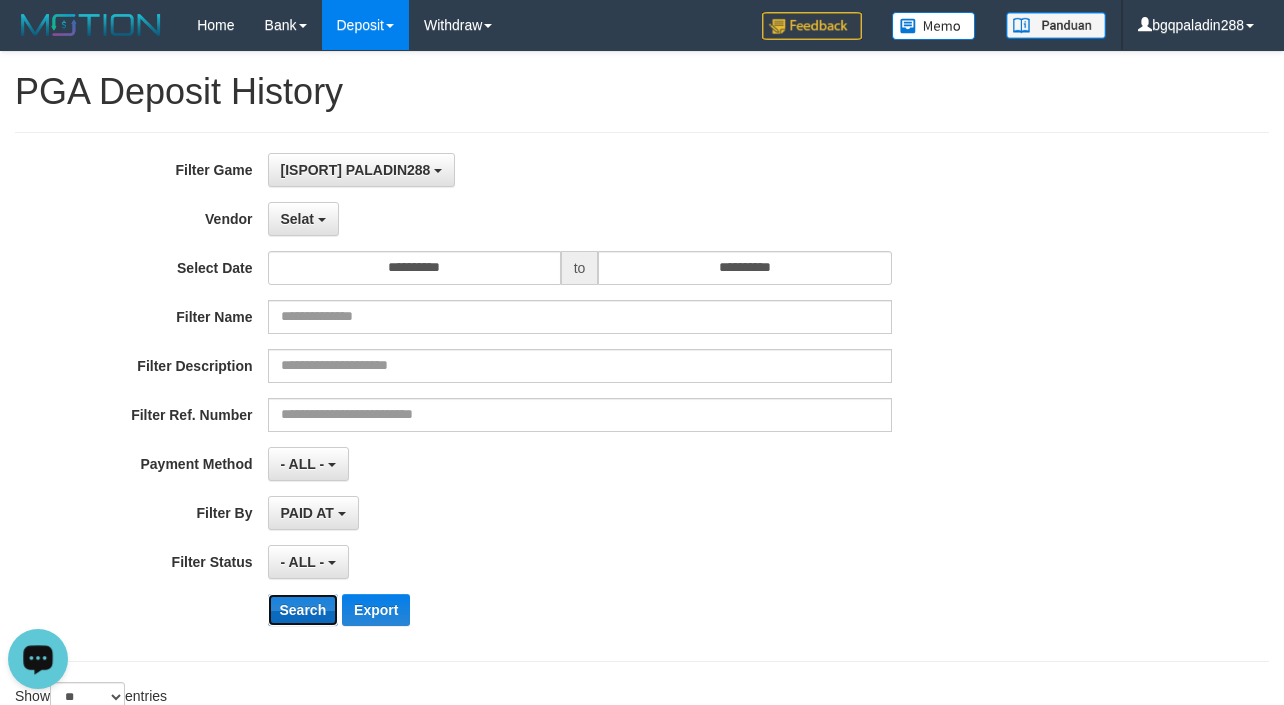 click on "Search" at bounding box center (303, 610) 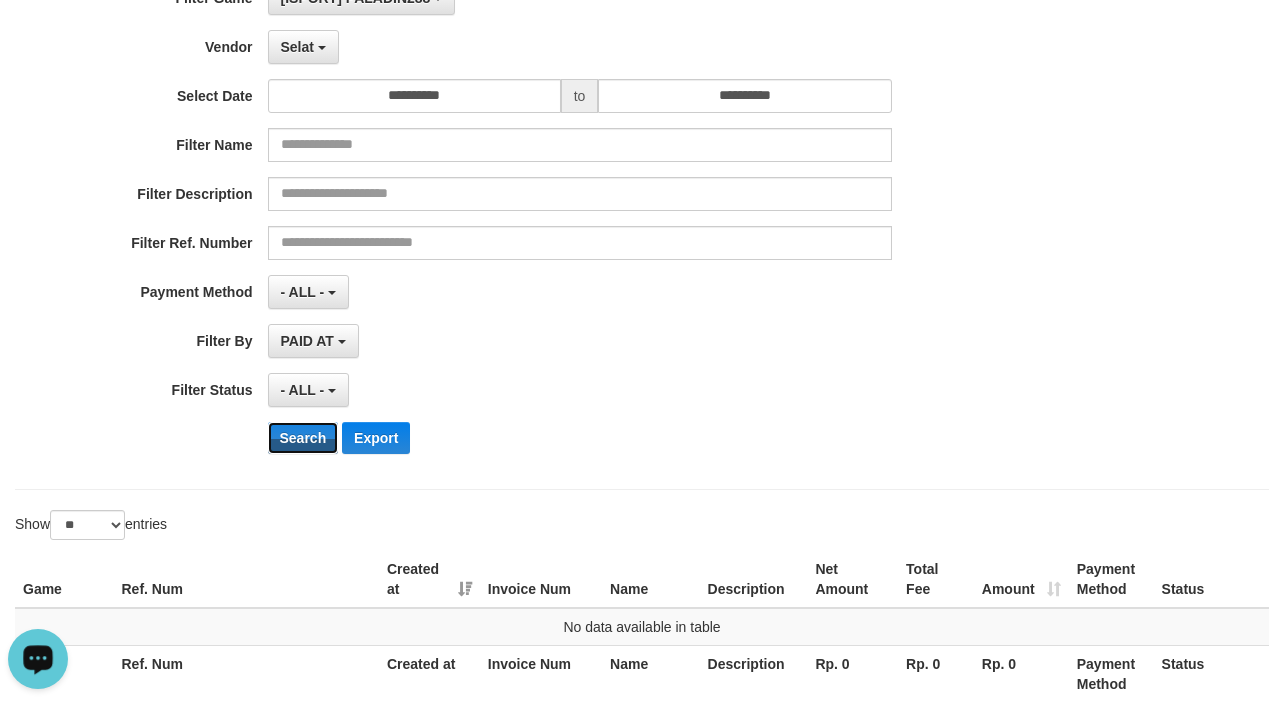 scroll, scrollTop: 0, scrollLeft: 0, axis: both 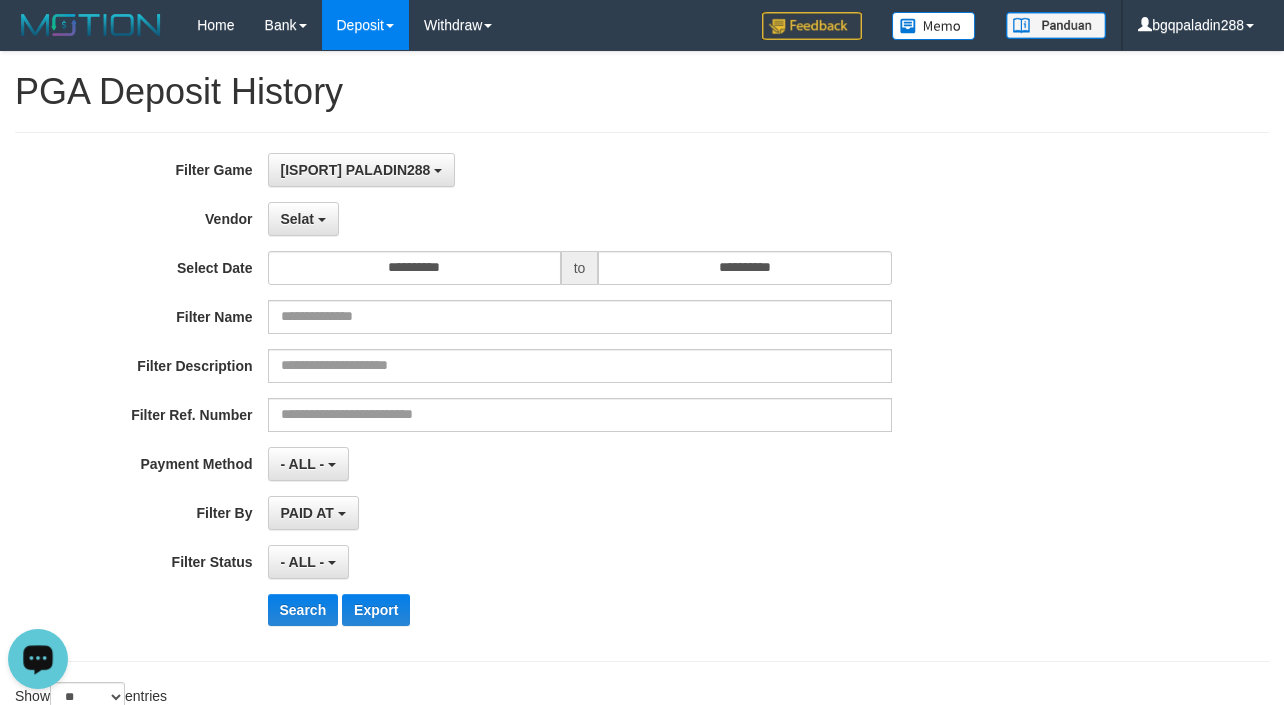 click on "[ISPORT] PALADIN288
SELECT GAME
[ISPORT] PALADIN288" at bounding box center (580, 170) 